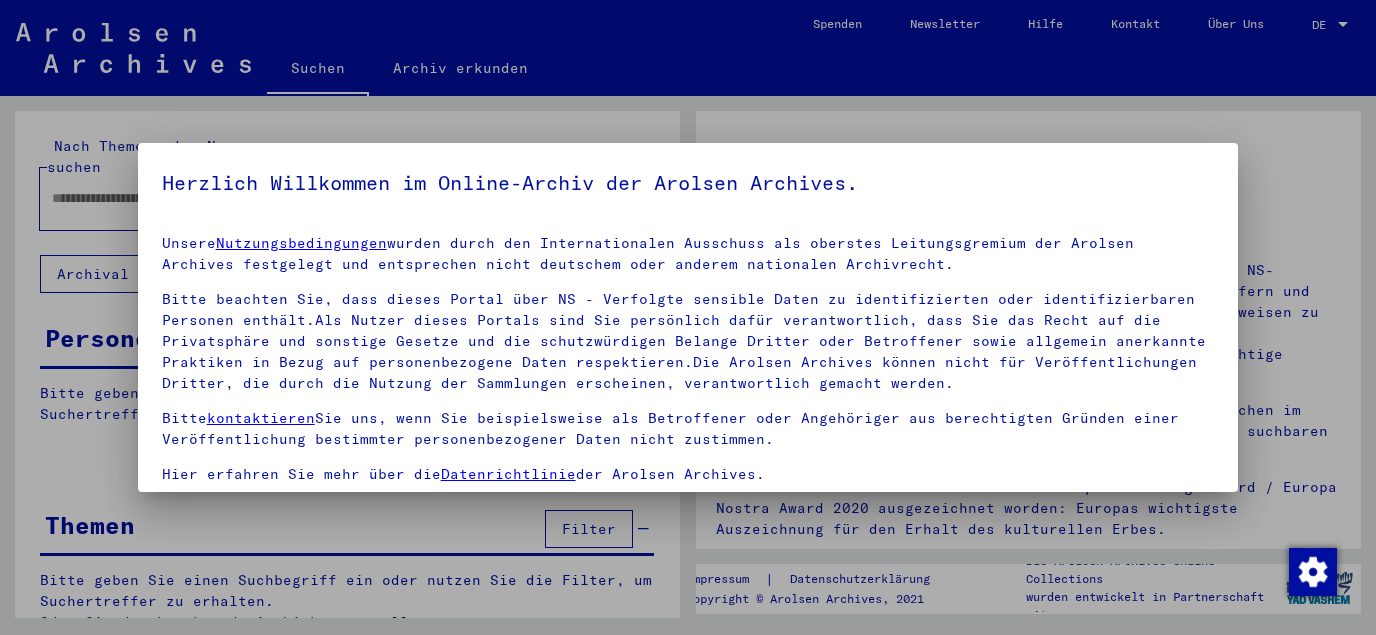 scroll, scrollTop: 0, scrollLeft: 0, axis: both 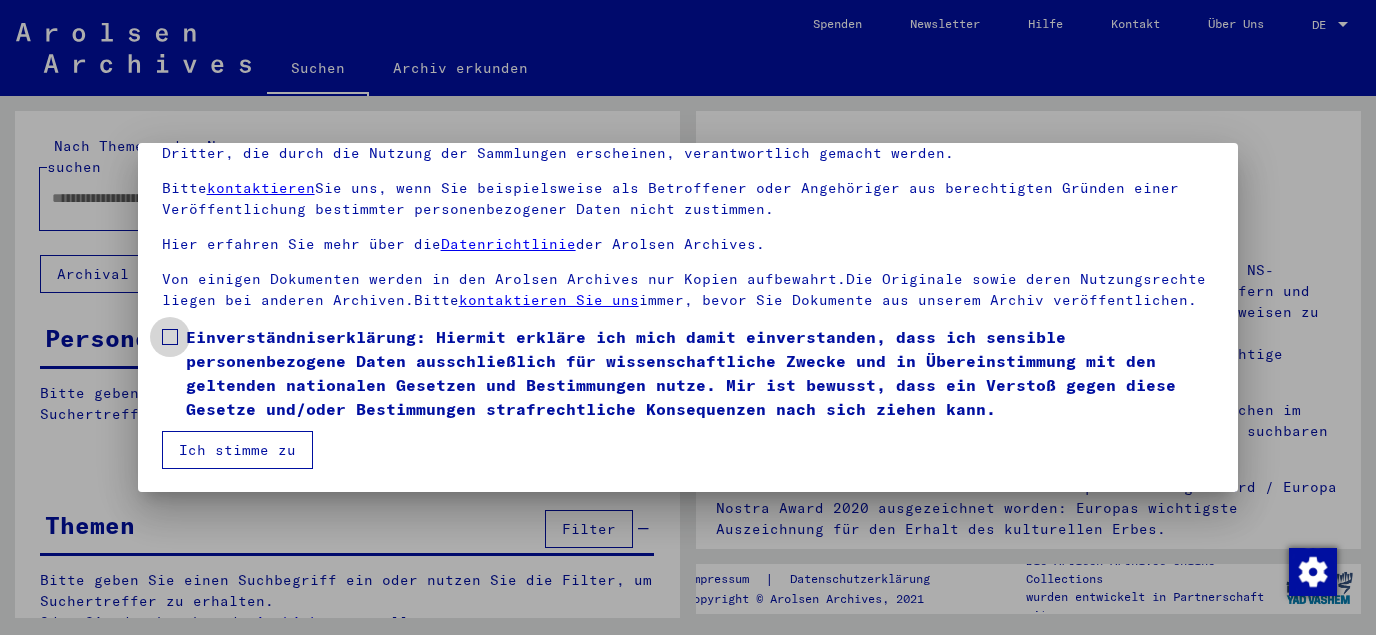 click at bounding box center (170, 337) 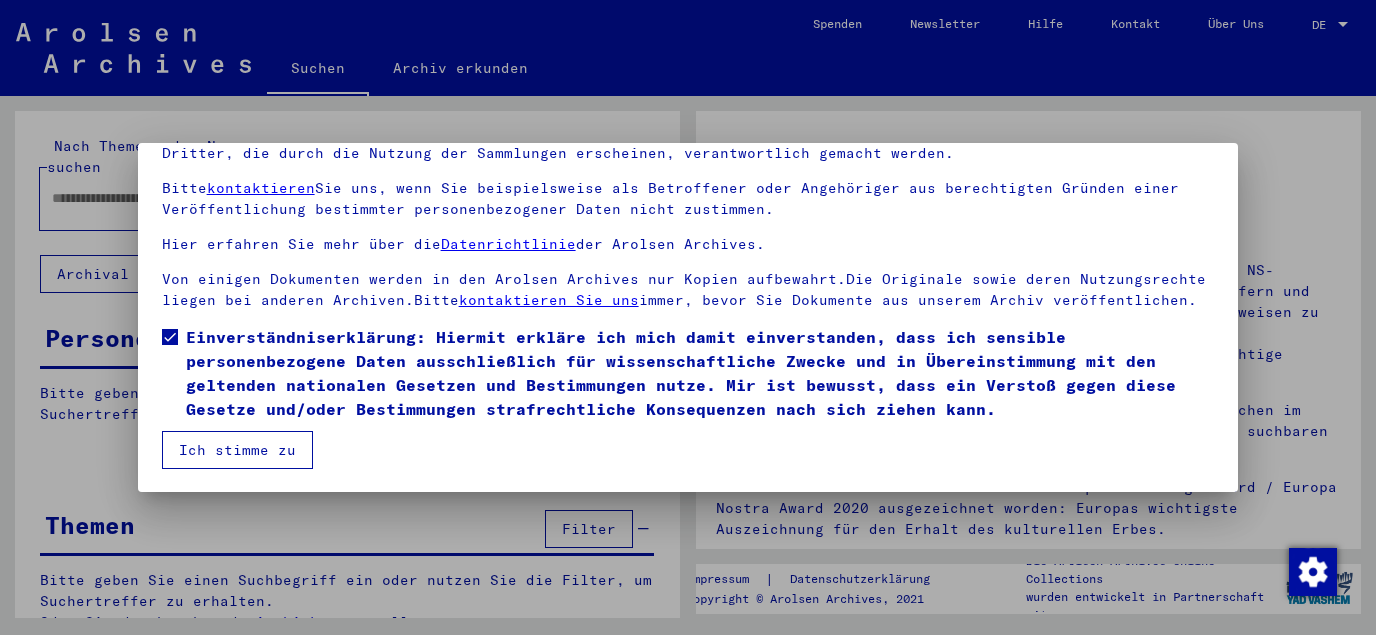 click on "Ich stimme zu" at bounding box center [237, 450] 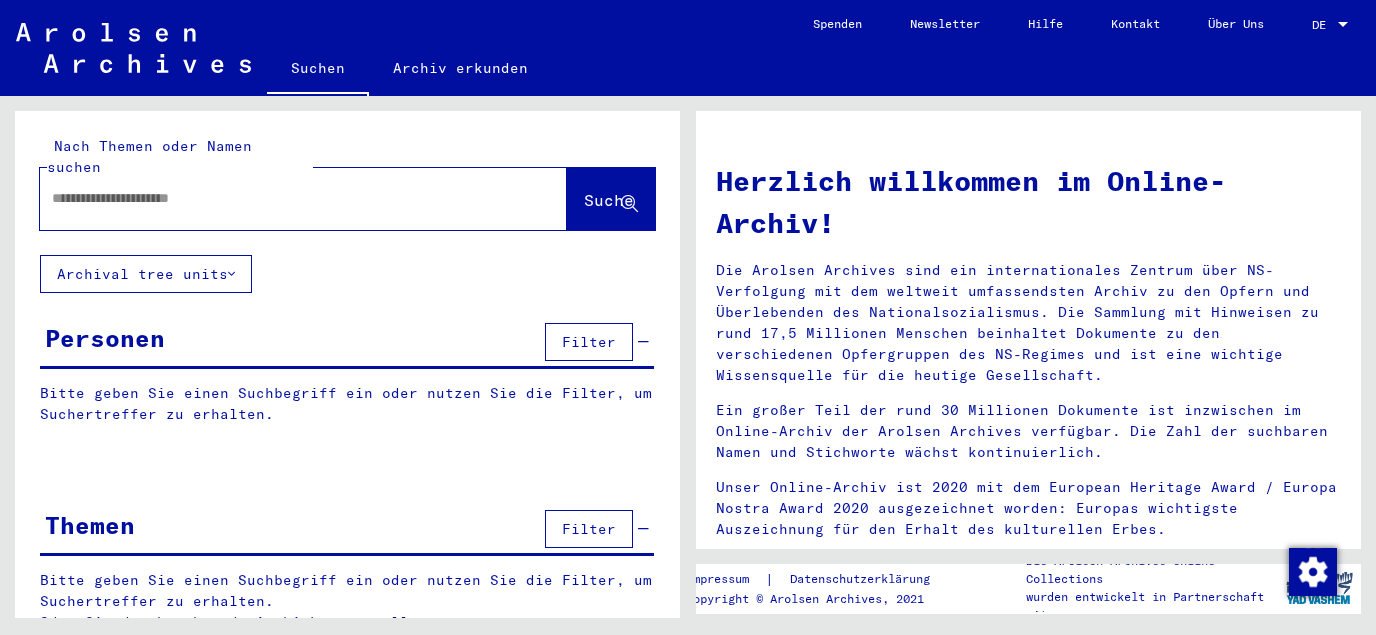 click at bounding box center [279, 198] 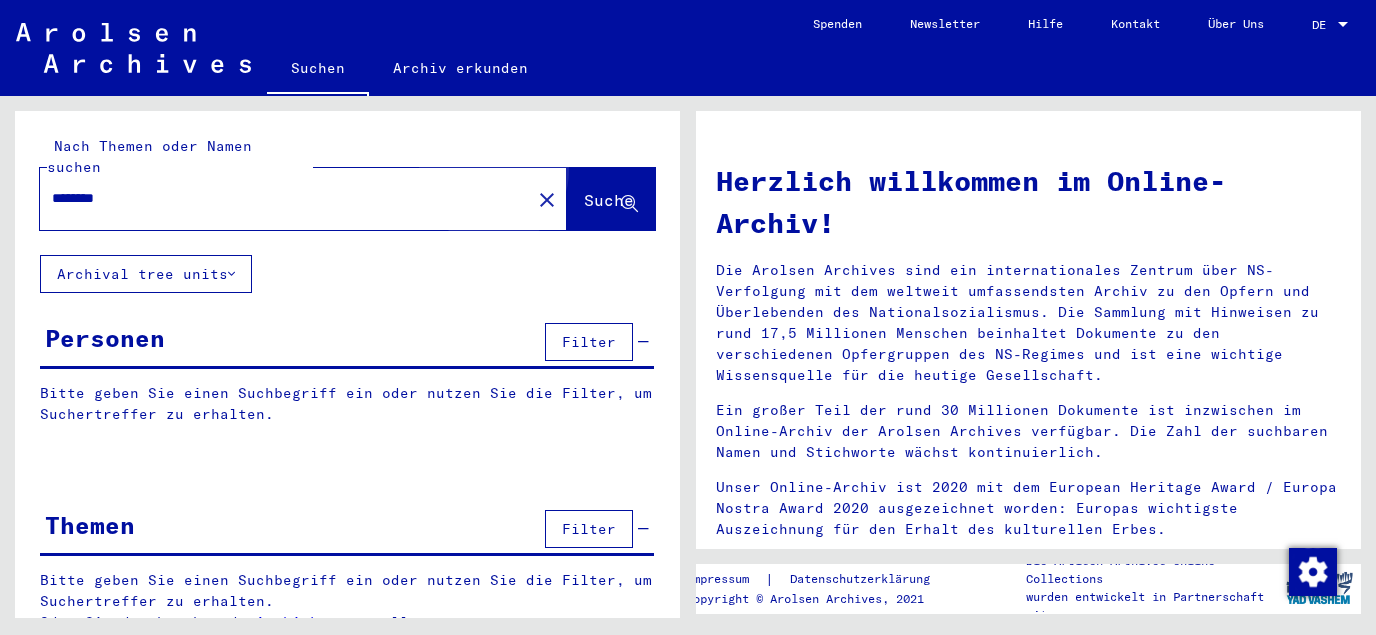 click on "Suche" 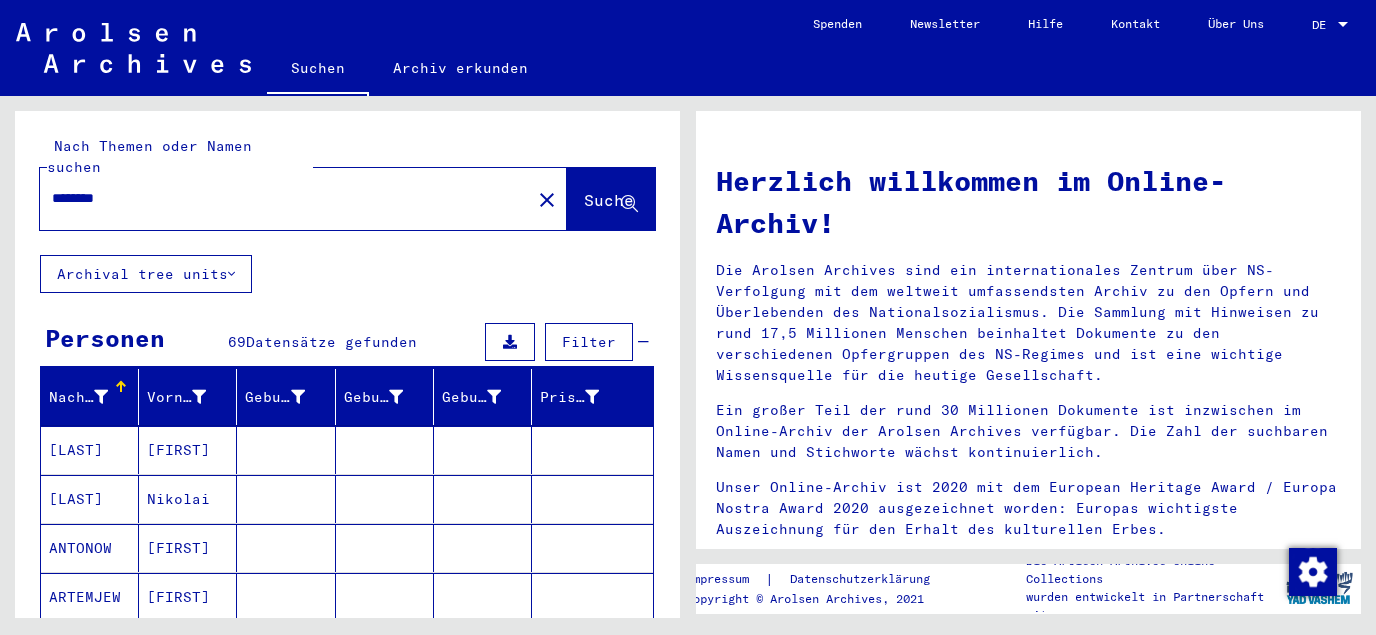 click at bounding box center [385, 499] 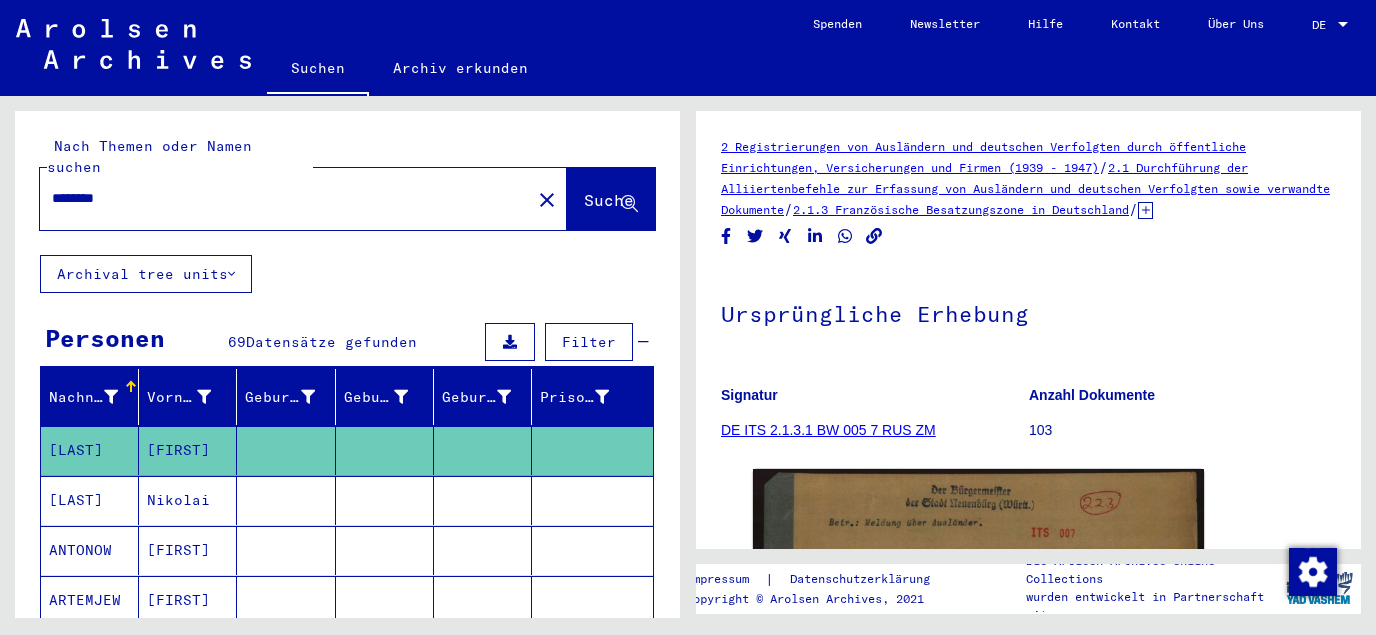 scroll, scrollTop: 323, scrollLeft: 0, axis: vertical 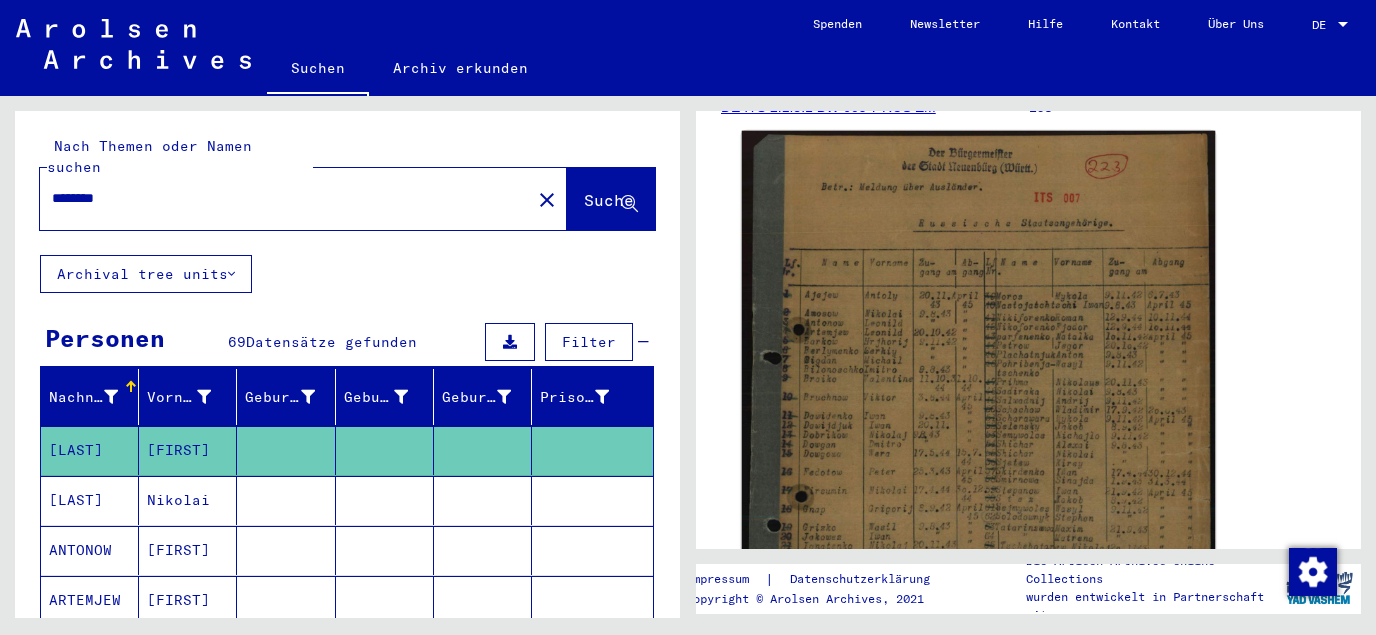 click 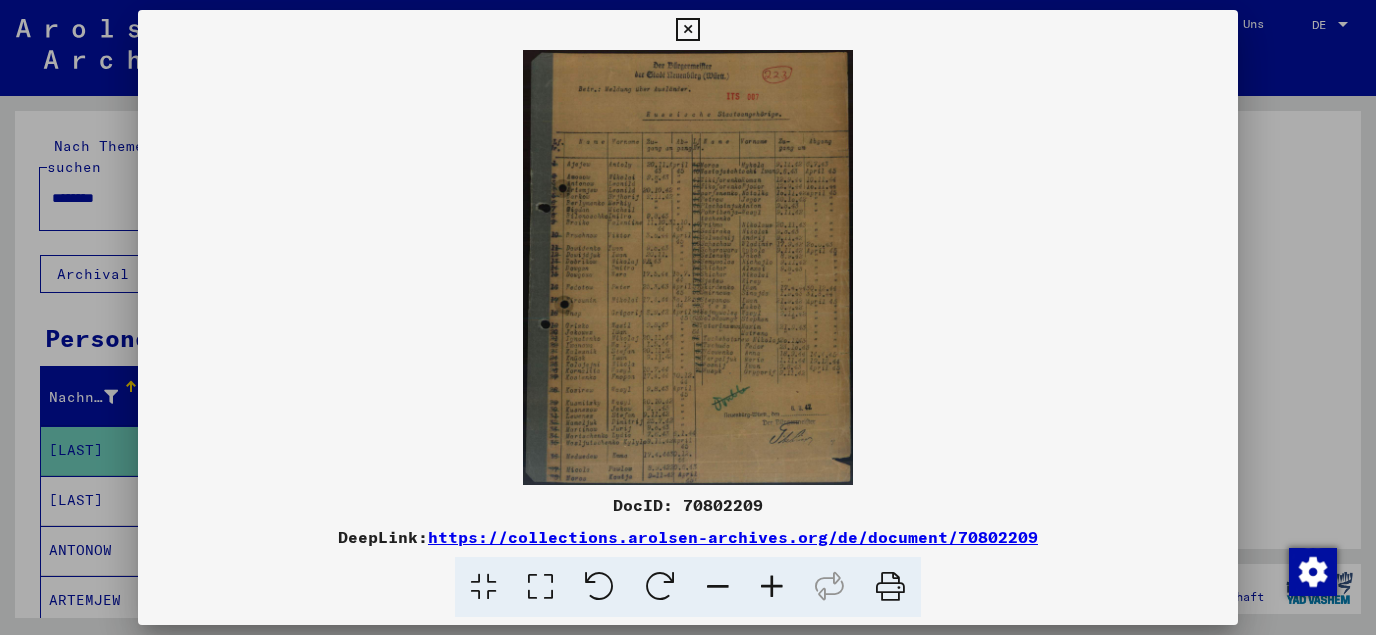 click at bounding box center (540, 587) 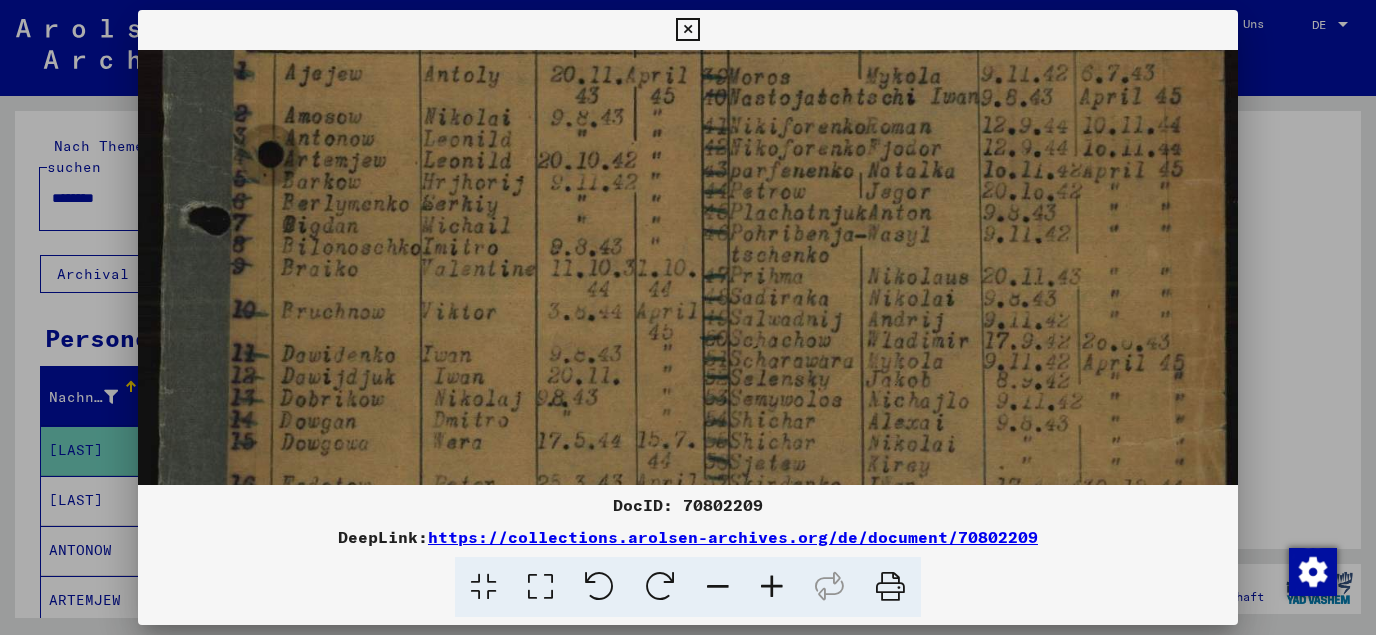 drag, startPoint x: 589, startPoint y: 409, endPoint x: 697, endPoint y: 11, distance: 412.393 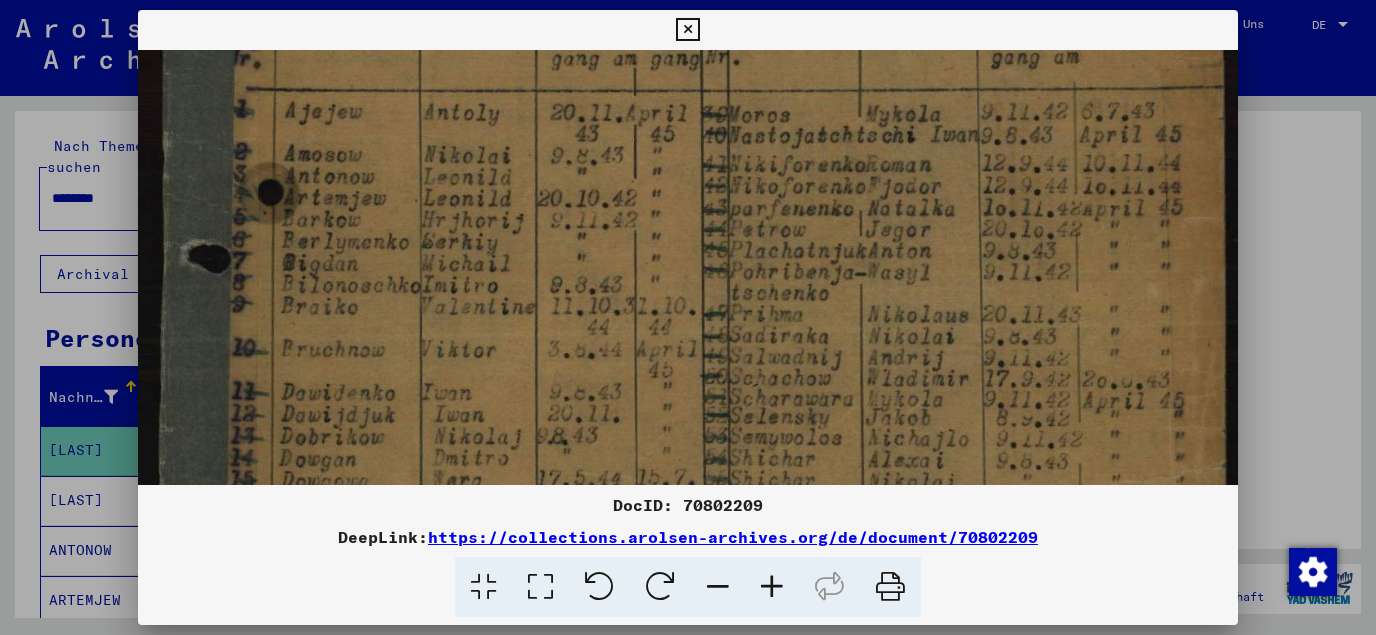 scroll, scrollTop: 297, scrollLeft: 0, axis: vertical 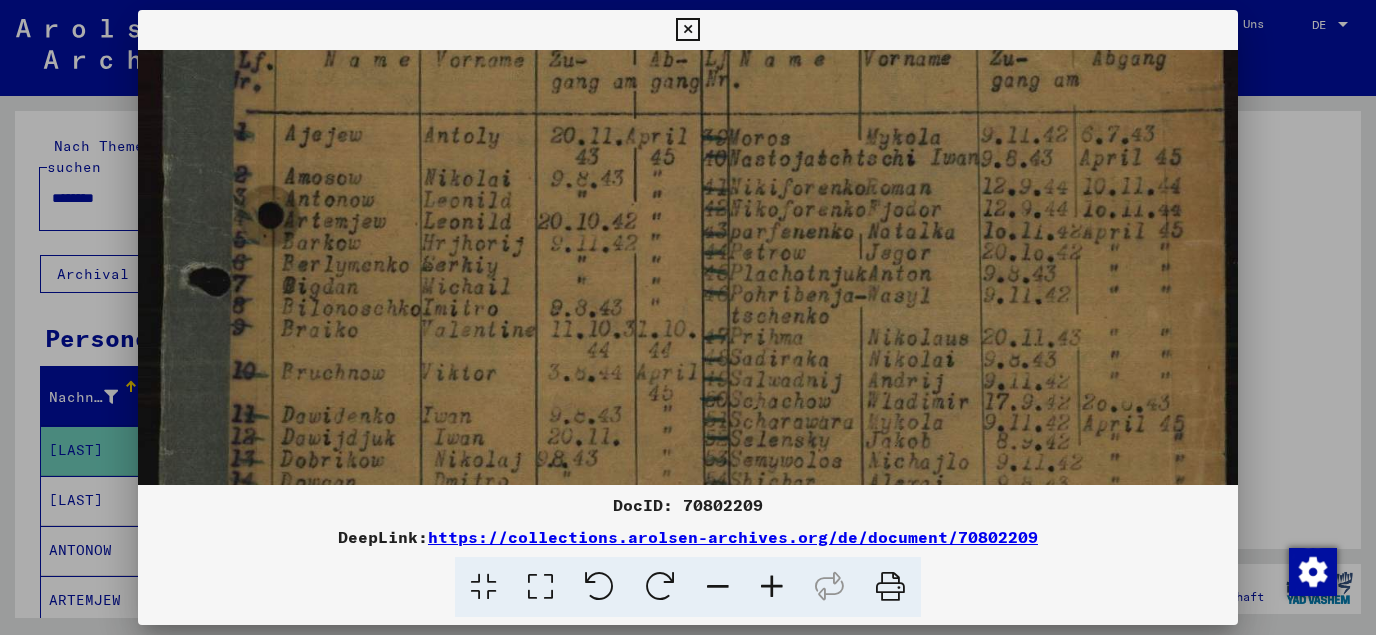 drag, startPoint x: 566, startPoint y: 263, endPoint x: 563, endPoint y: 371, distance: 108.04166 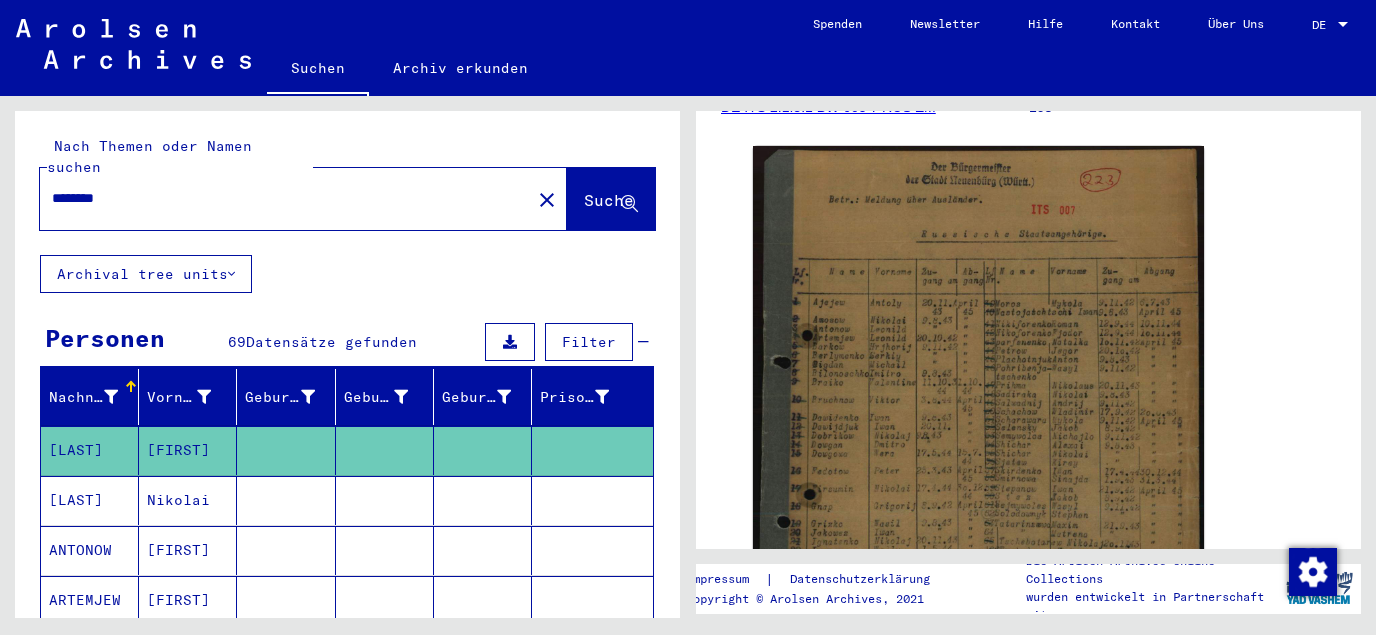 drag, startPoint x: 140, startPoint y: 185, endPoint x: 15, endPoint y: 168, distance: 126.1507 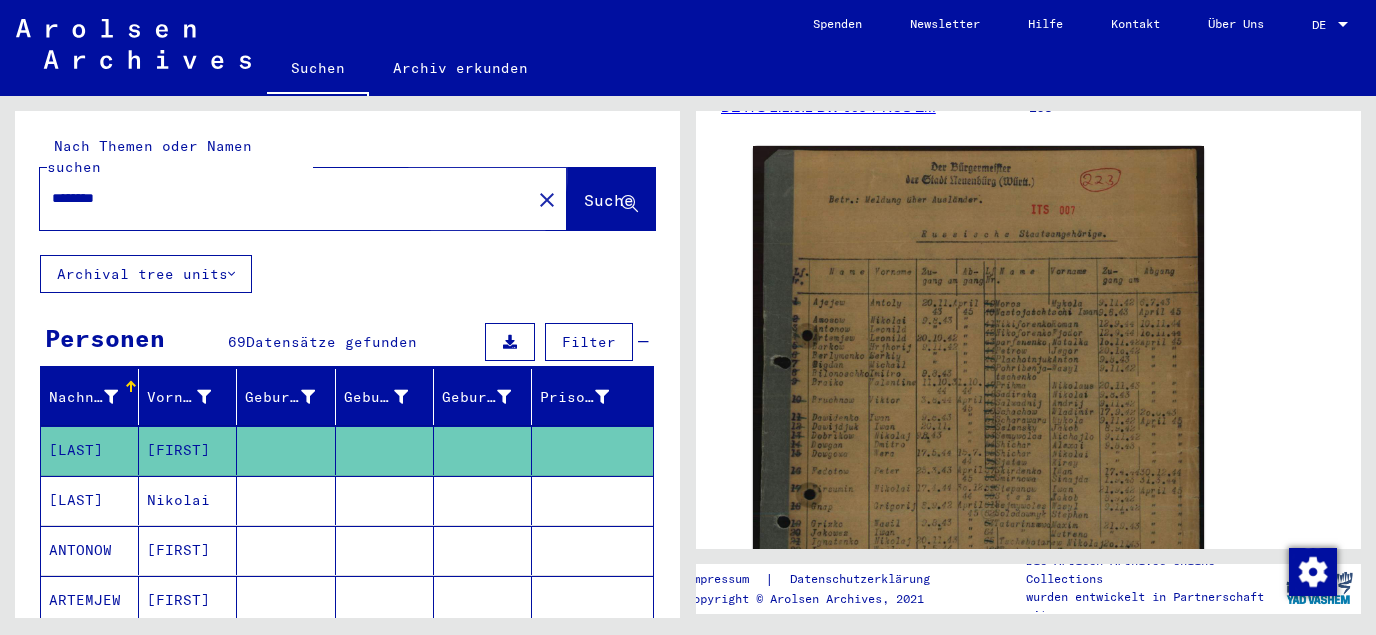 click on "Suche" 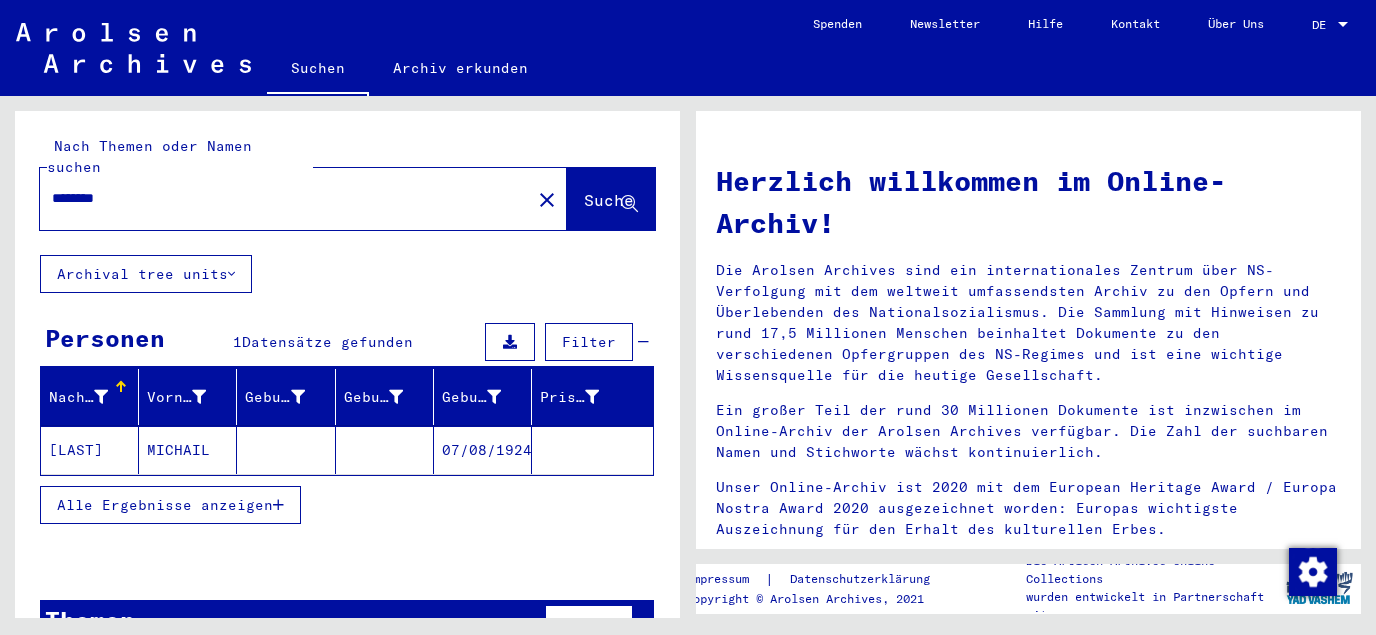 click on "07/08/1924" 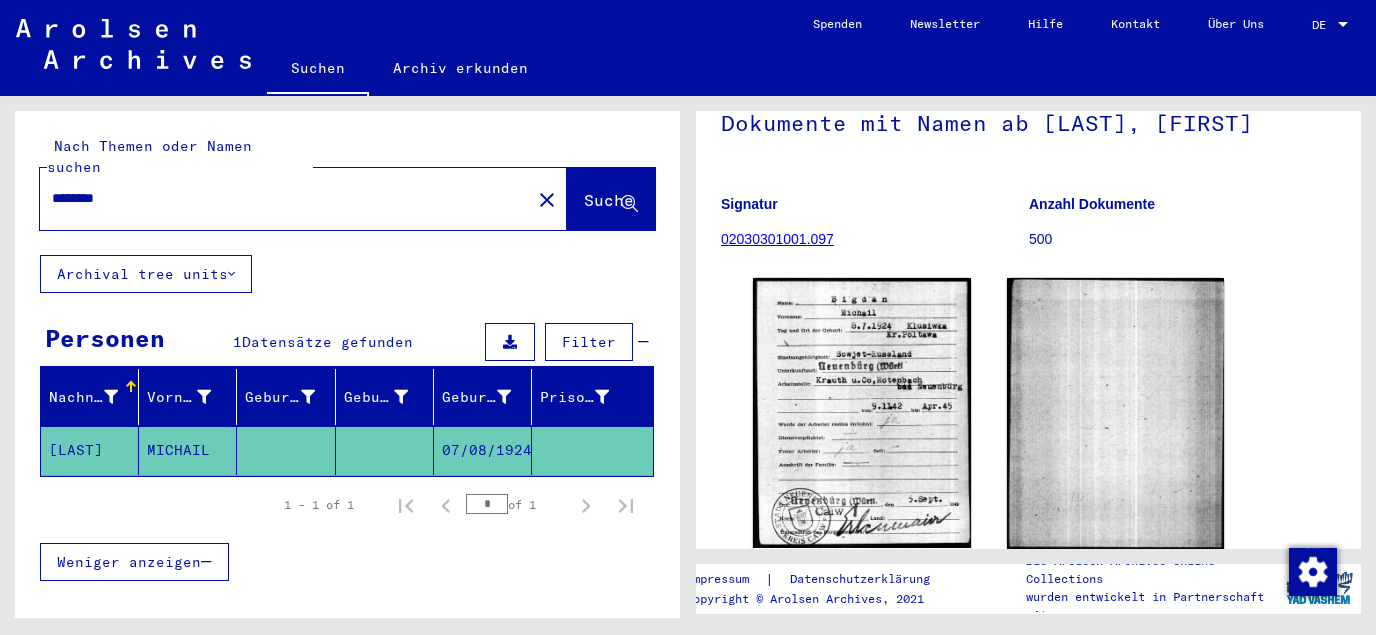 scroll, scrollTop: 215, scrollLeft: 0, axis: vertical 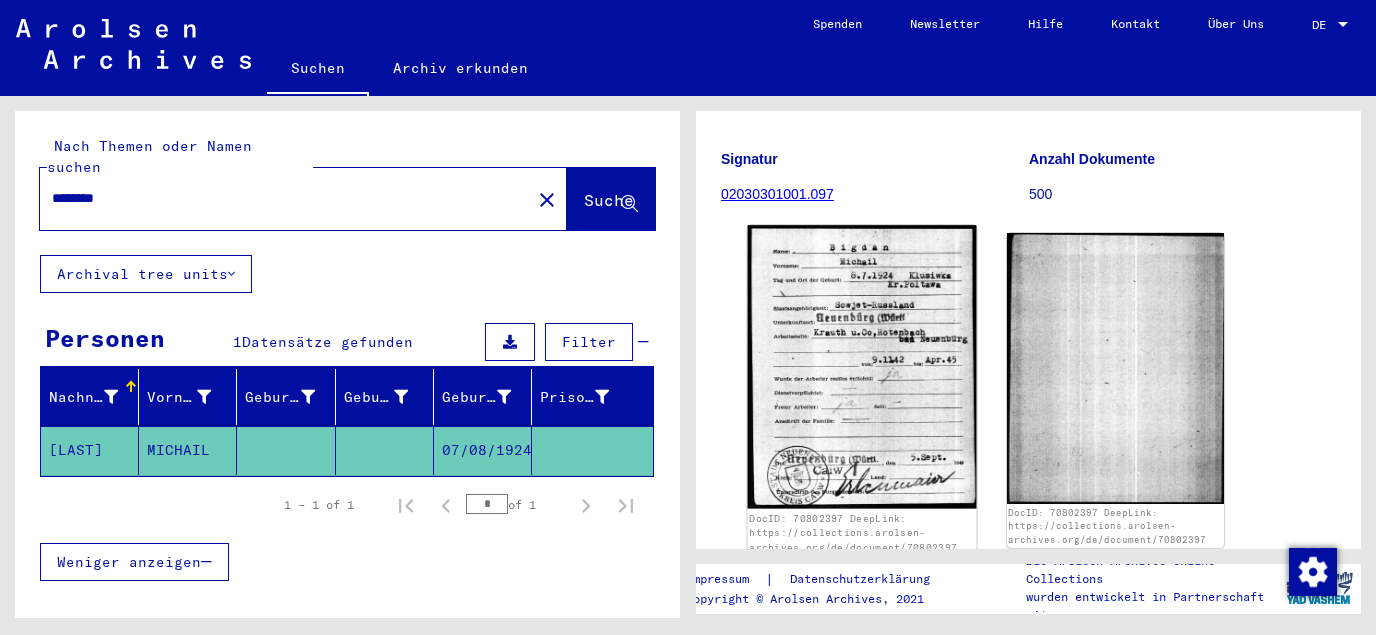 click 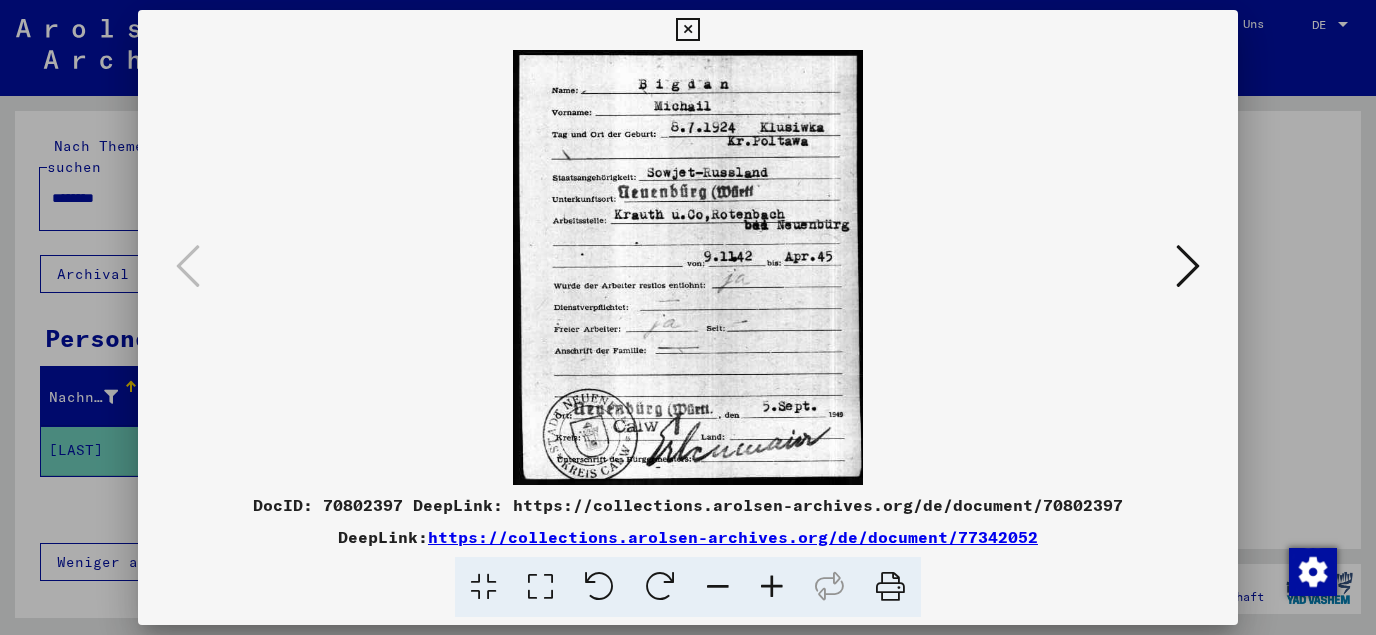click at bounding box center (687, 30) 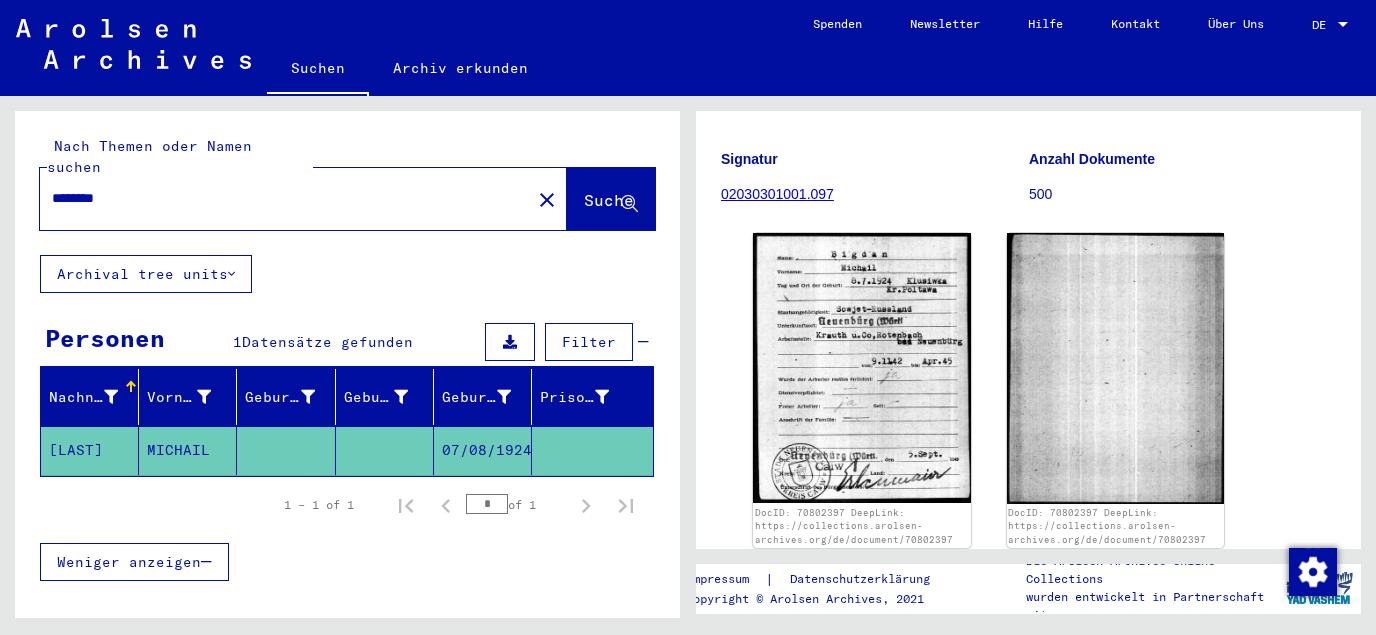 drag, startPoint x: 127, startPoint y: 180, endPoint x: 34, endPoint y: 166, distance: 94.04786 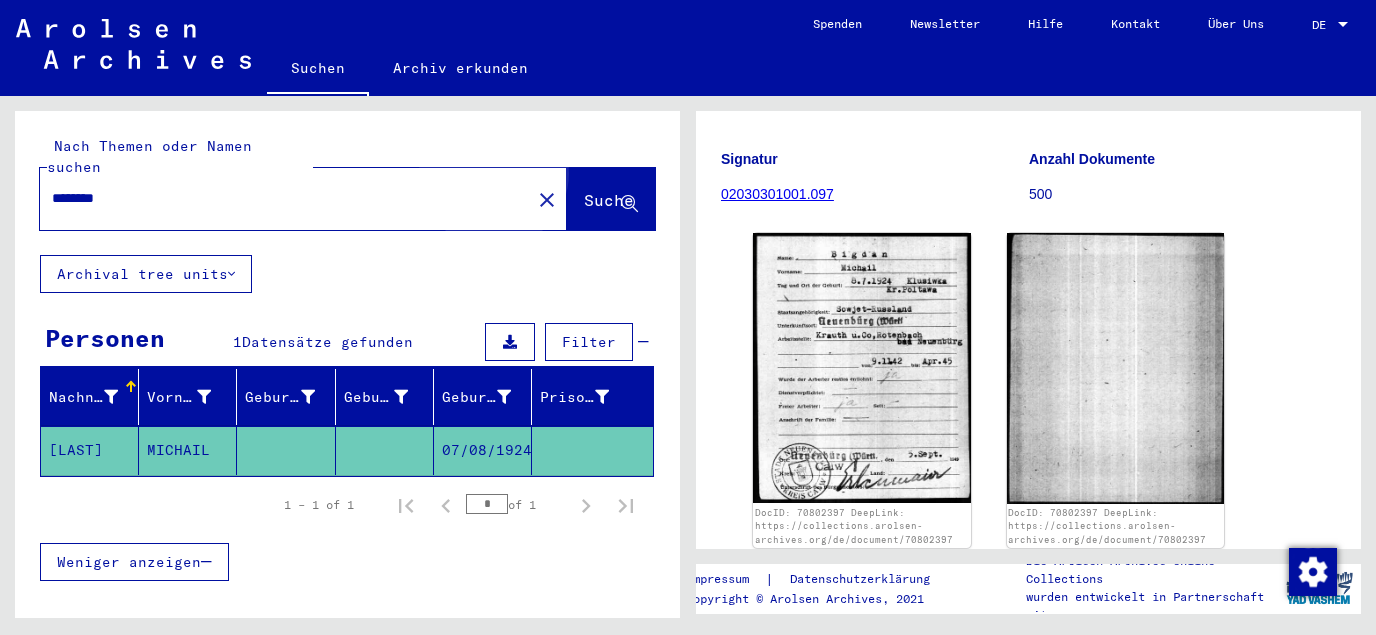 click on "Suche" 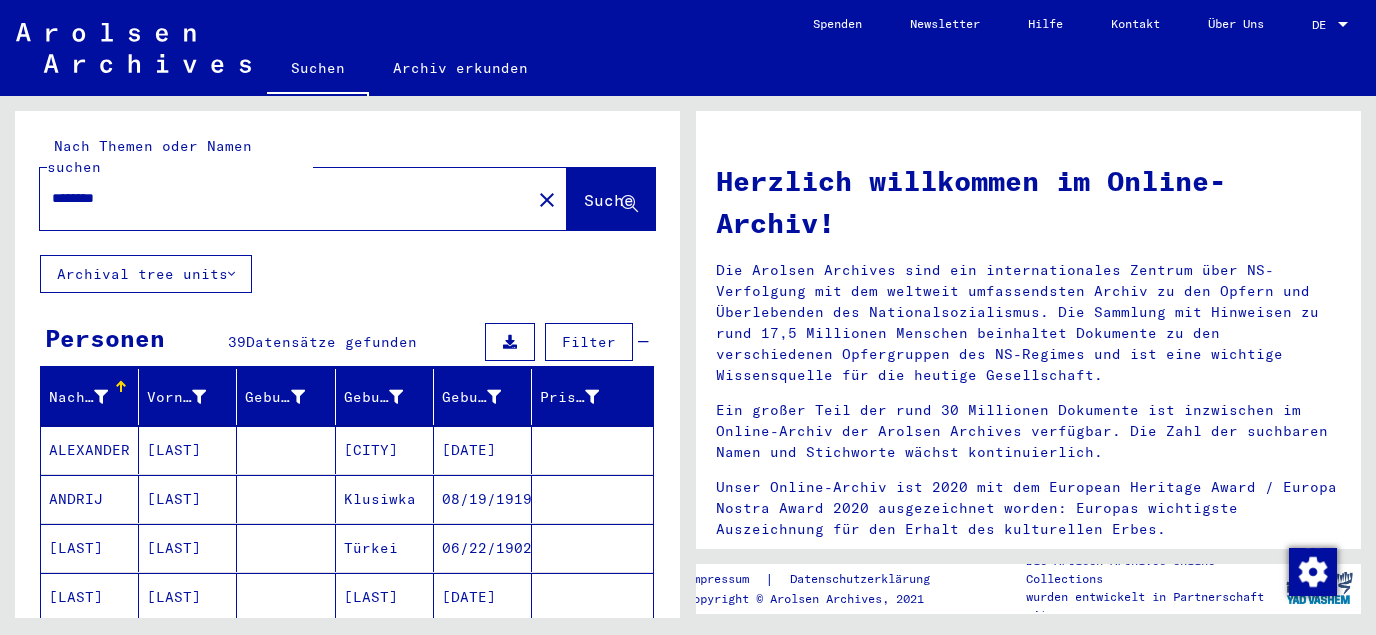 click on "[DATE]" at bounding box center (483, 499) 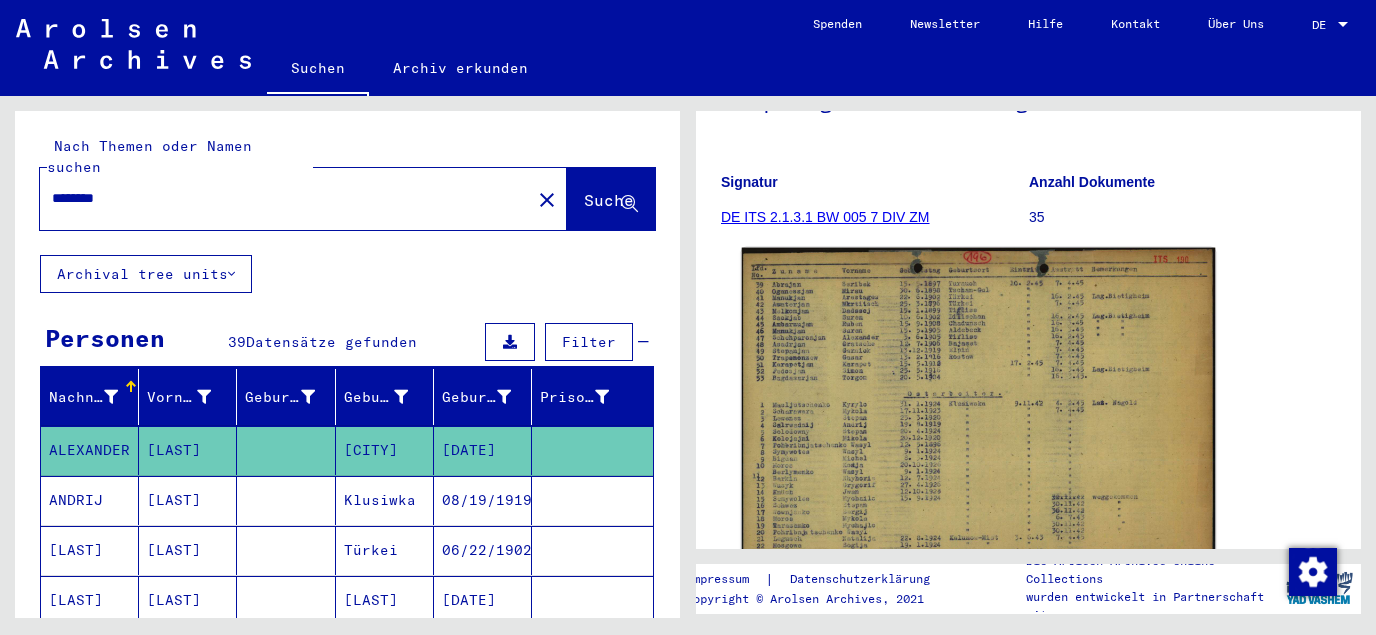 scroll, scrollTop: 215, scrollLeft: 0, axis: vertical 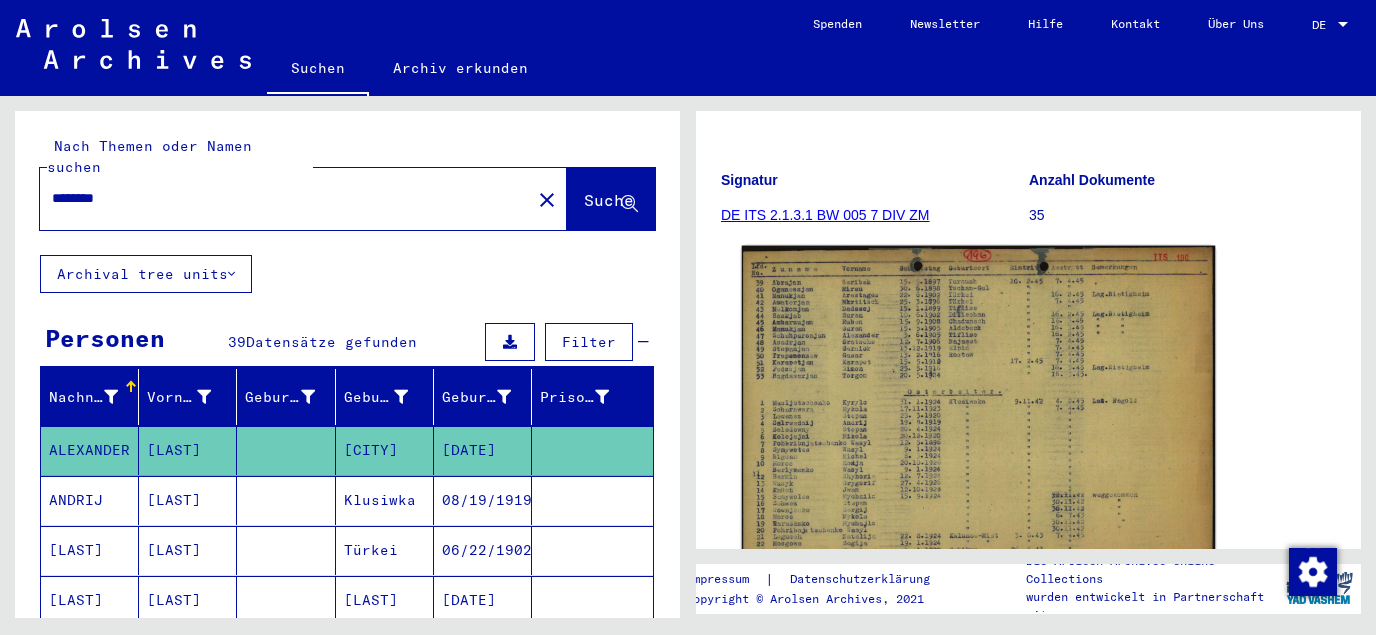 click 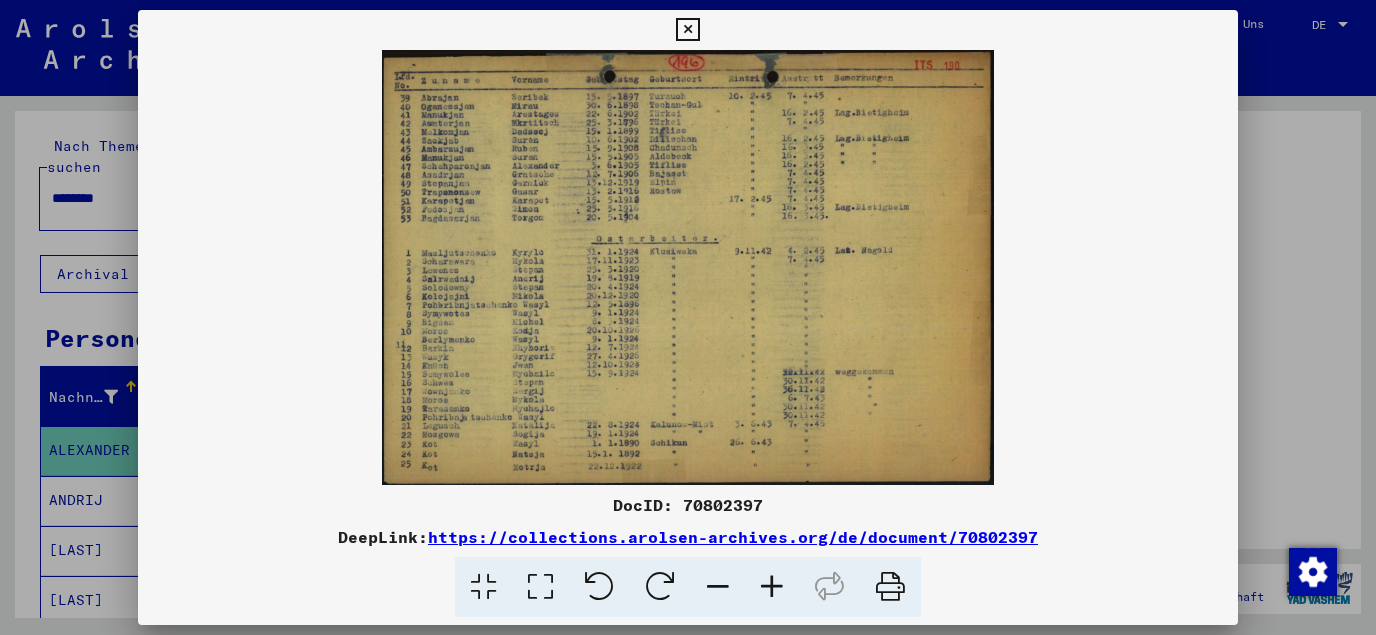 click at bounding box center [540, 587] 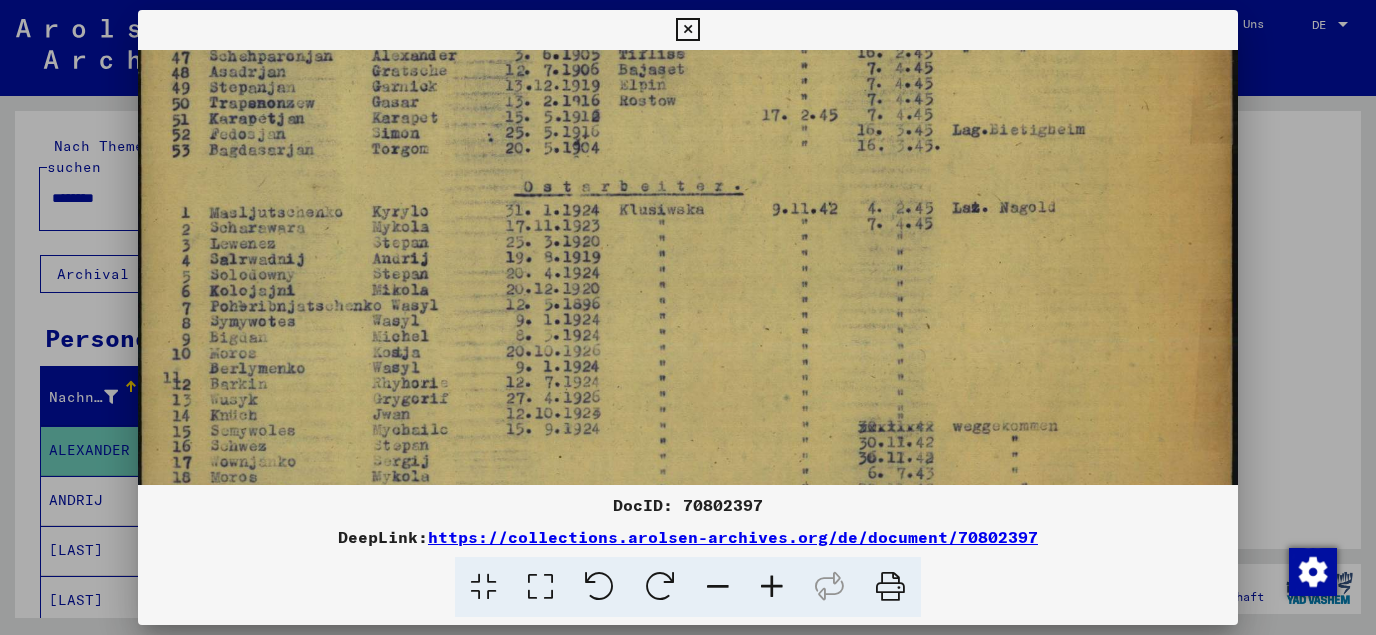 scroll, scrollTop: 207, scrollLeft: 0, axis: vertical 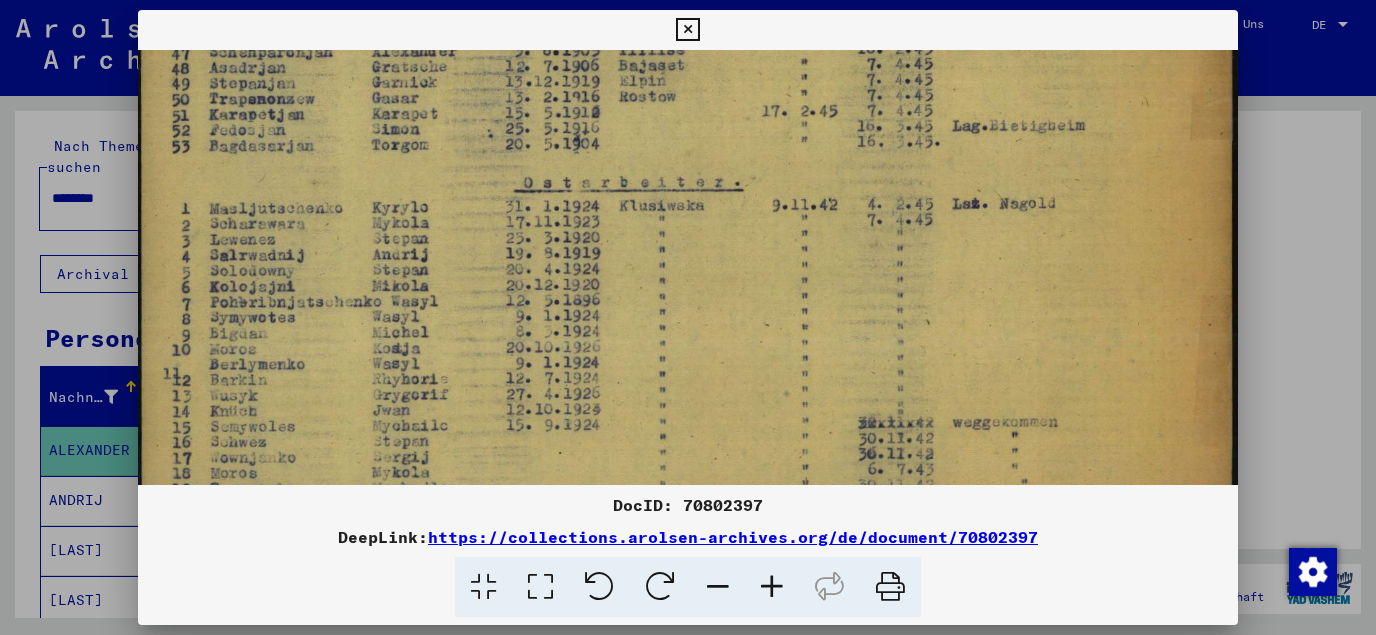 drag, startPoint x: 434, startPoint y: 393, endPoint x: 527, endPoint y: 190, distance: 223.28905 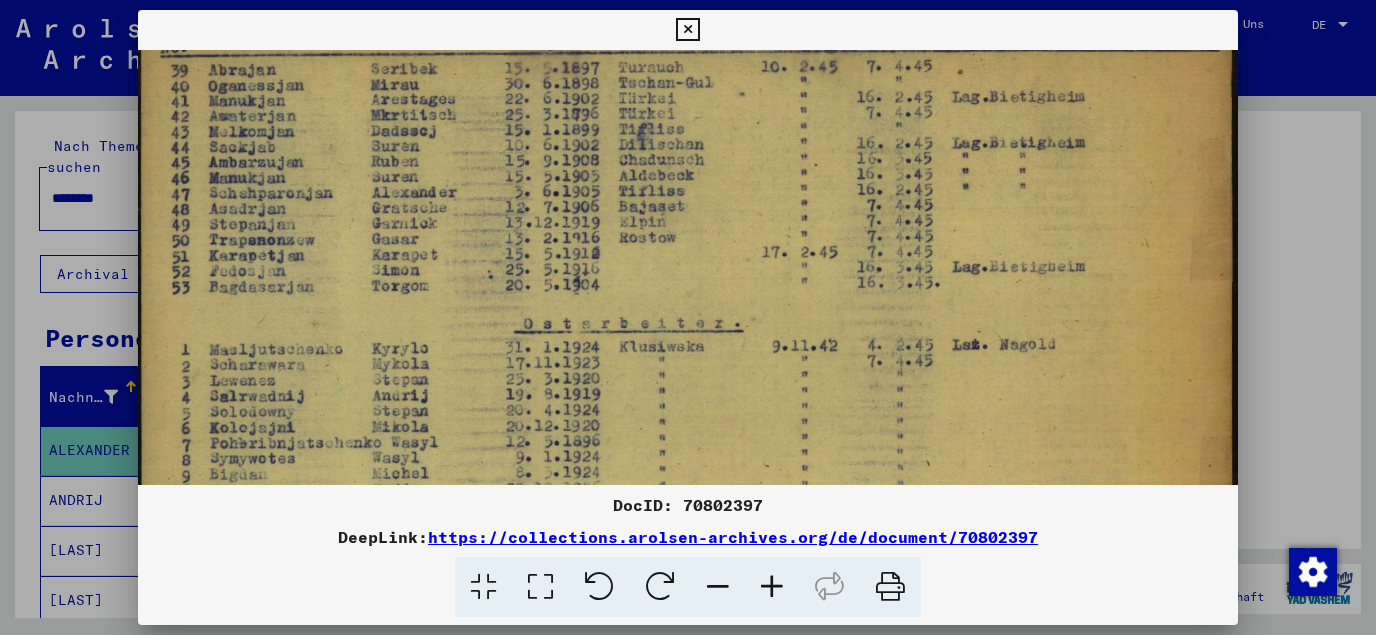 scroll, scrollTop: 64, scrollLeft: 0, axis: vertical 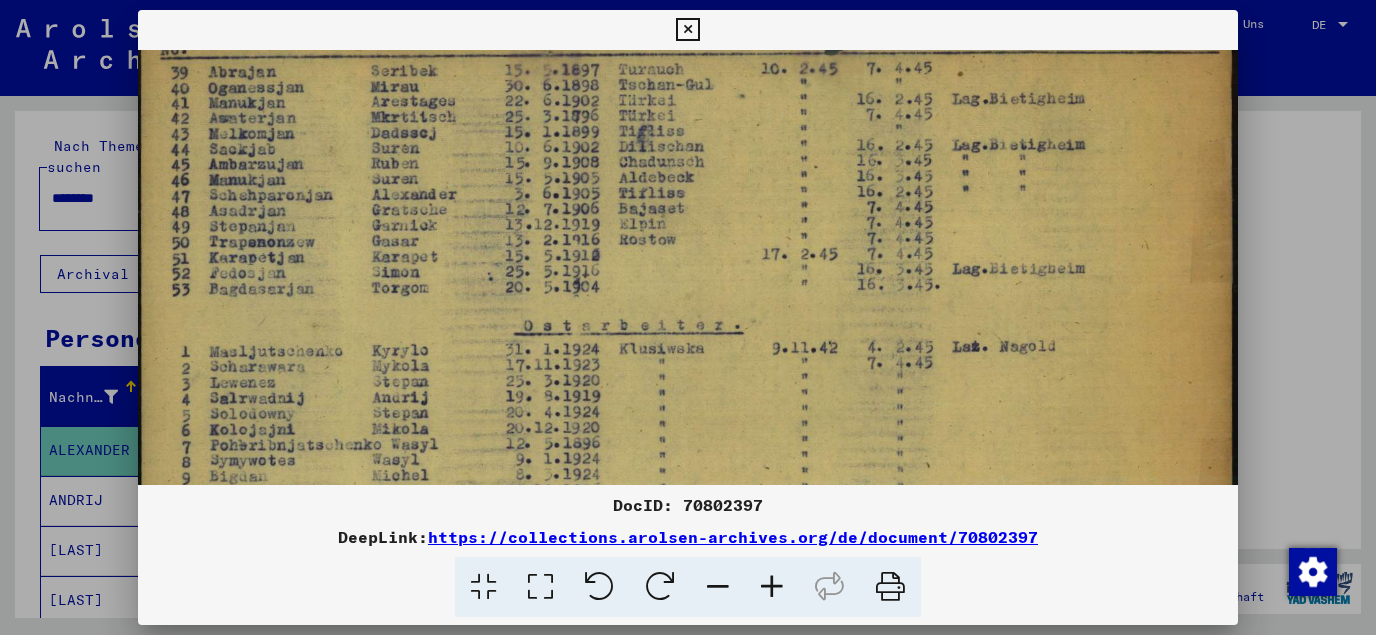 drag, startPoint x: 388, startPoint y: 394, endPoint x: 522, endPoint y: 513, distance: 179.21216 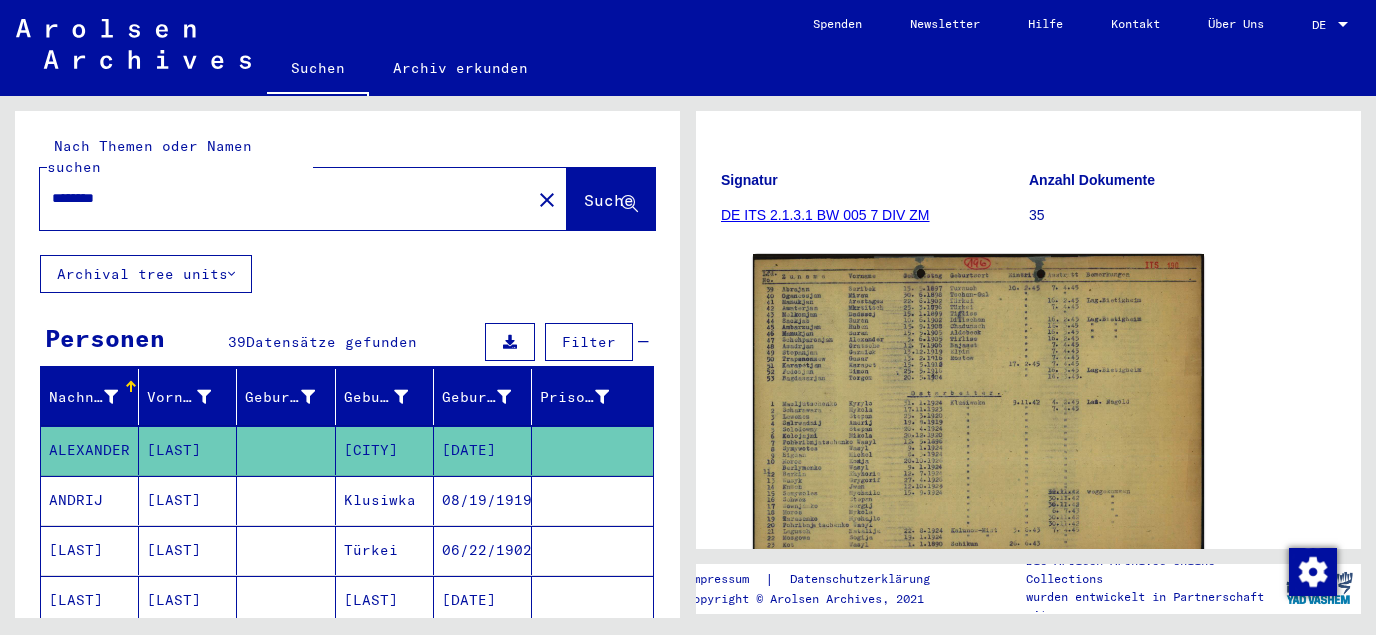 drag, startPoint x: 120, startPoint y: 176, endPoint x: 47, endPoint y: 156, distance: 75.690155 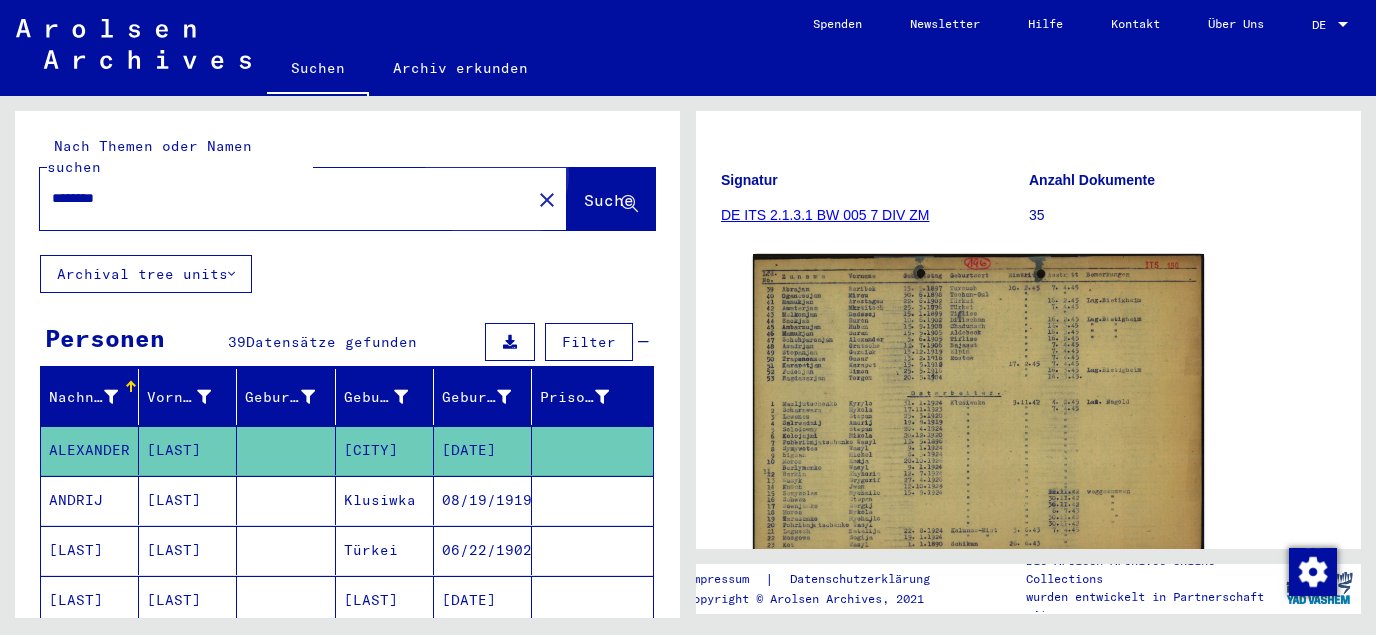 click on "Suche" 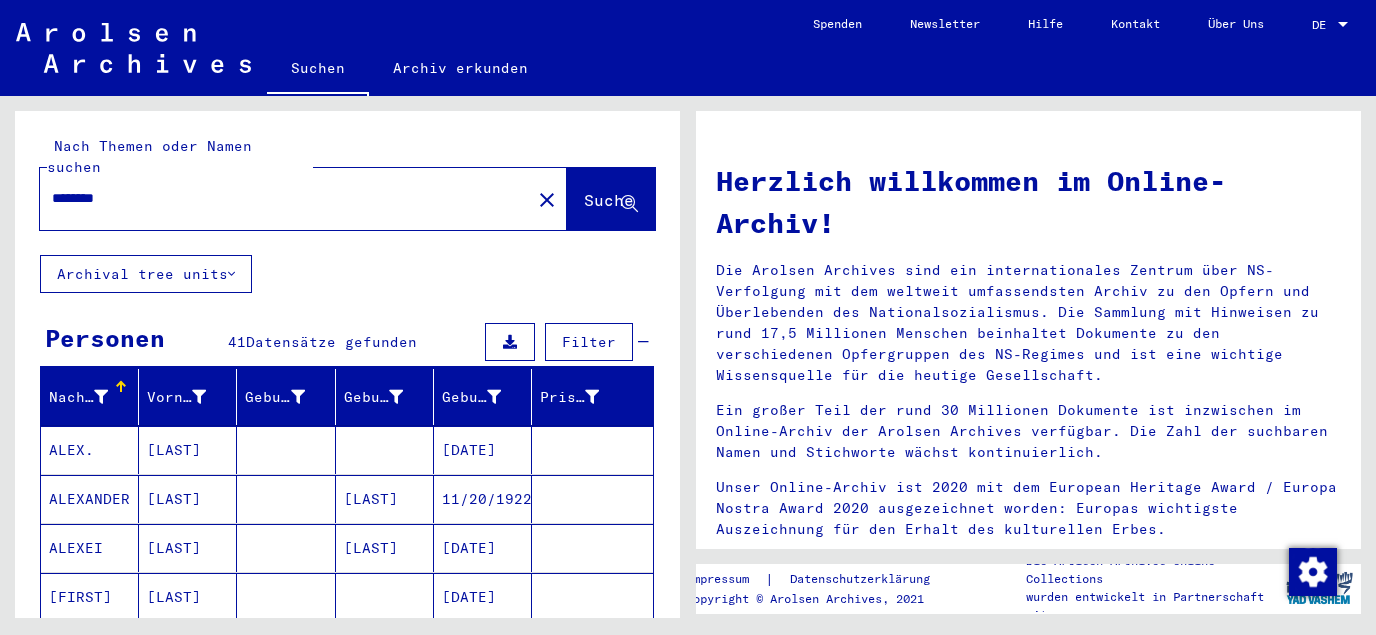 click on "11/20/1922" at bounding box center [483, 548] 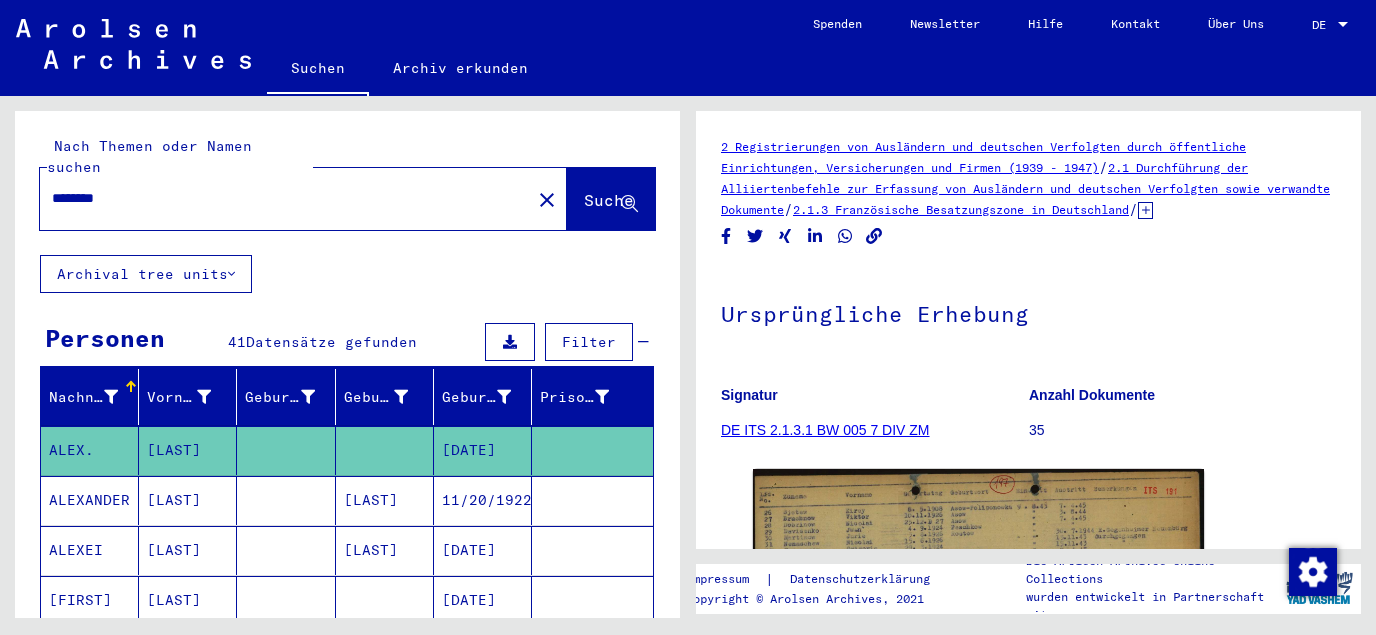 scroll, scrollTop: 323, scrollLeft: 0, axis: vertical 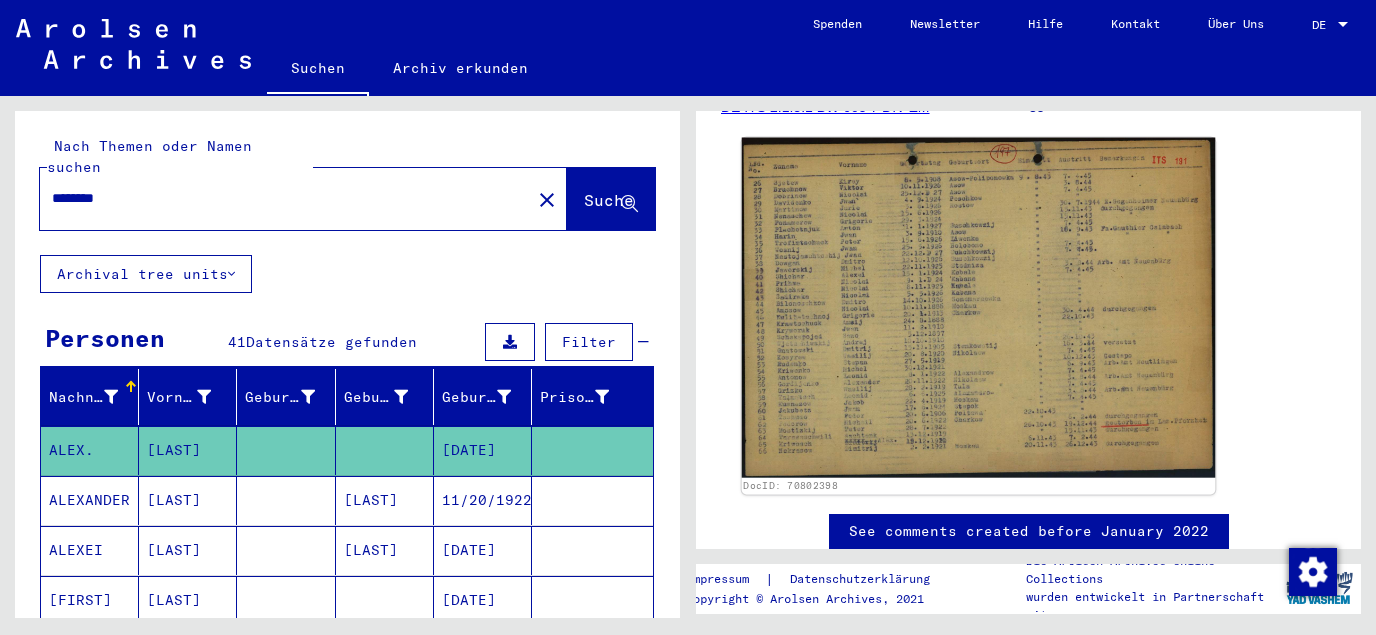 click 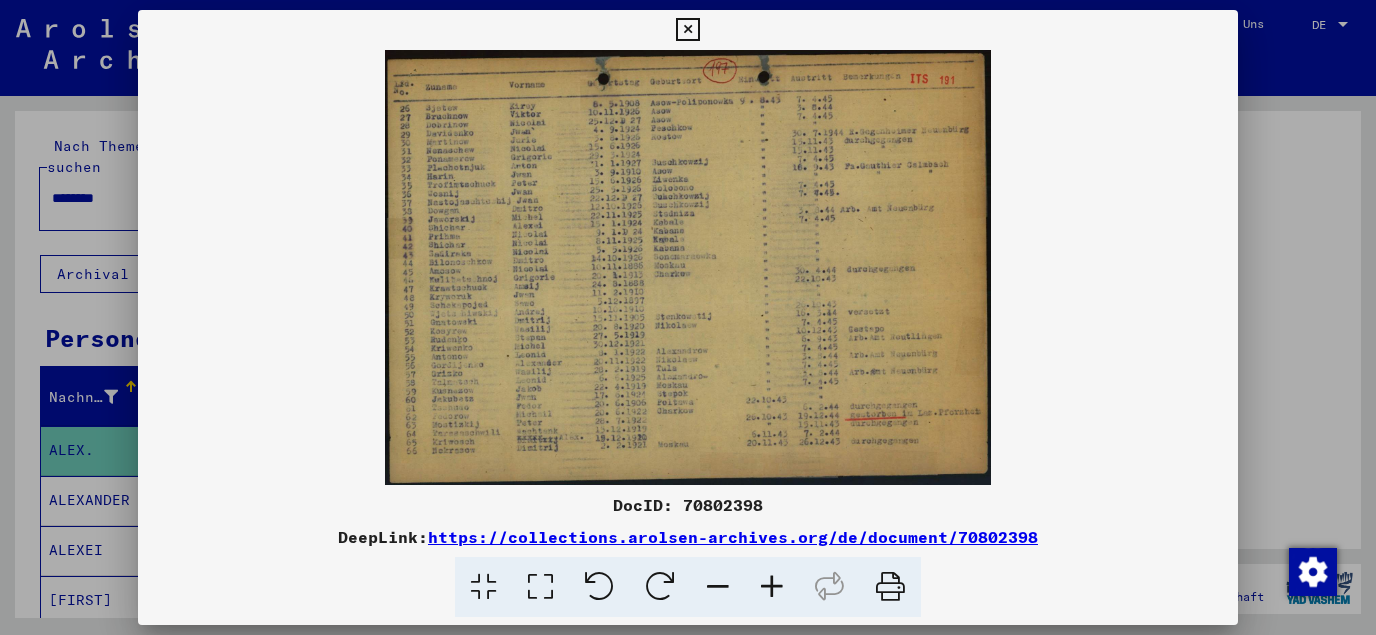 click at bounding box center [540, 587] 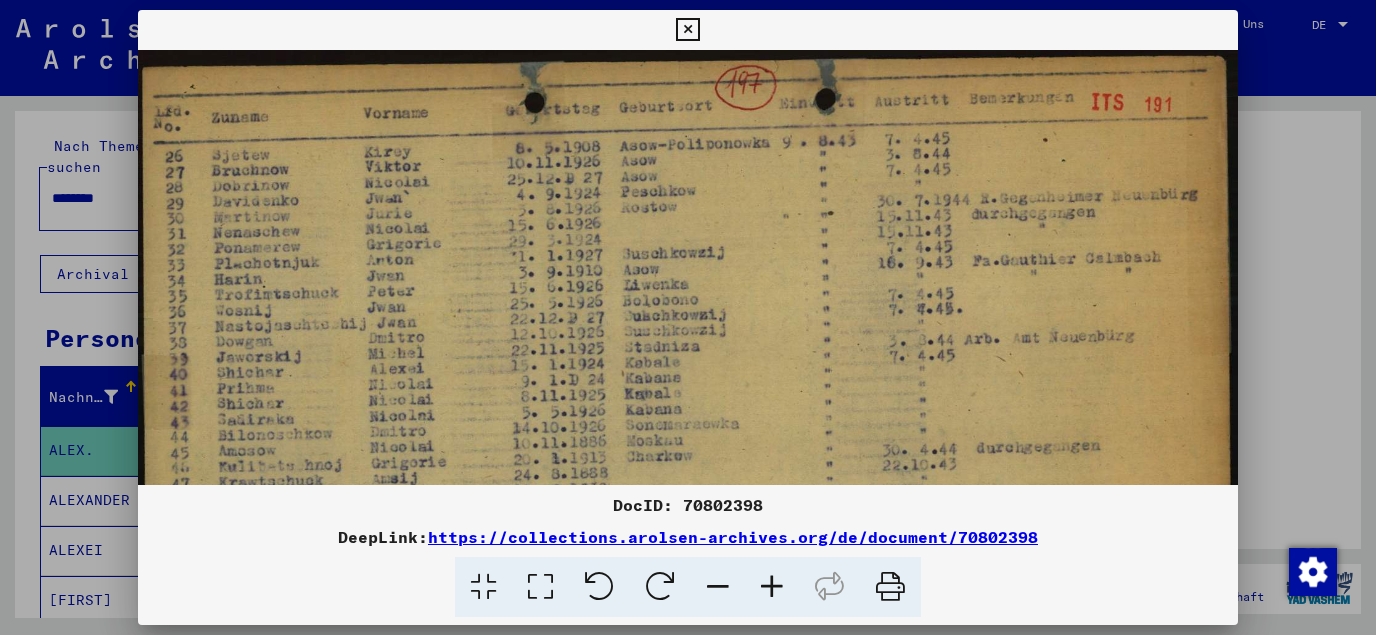 click at bounding box center [772, 587] 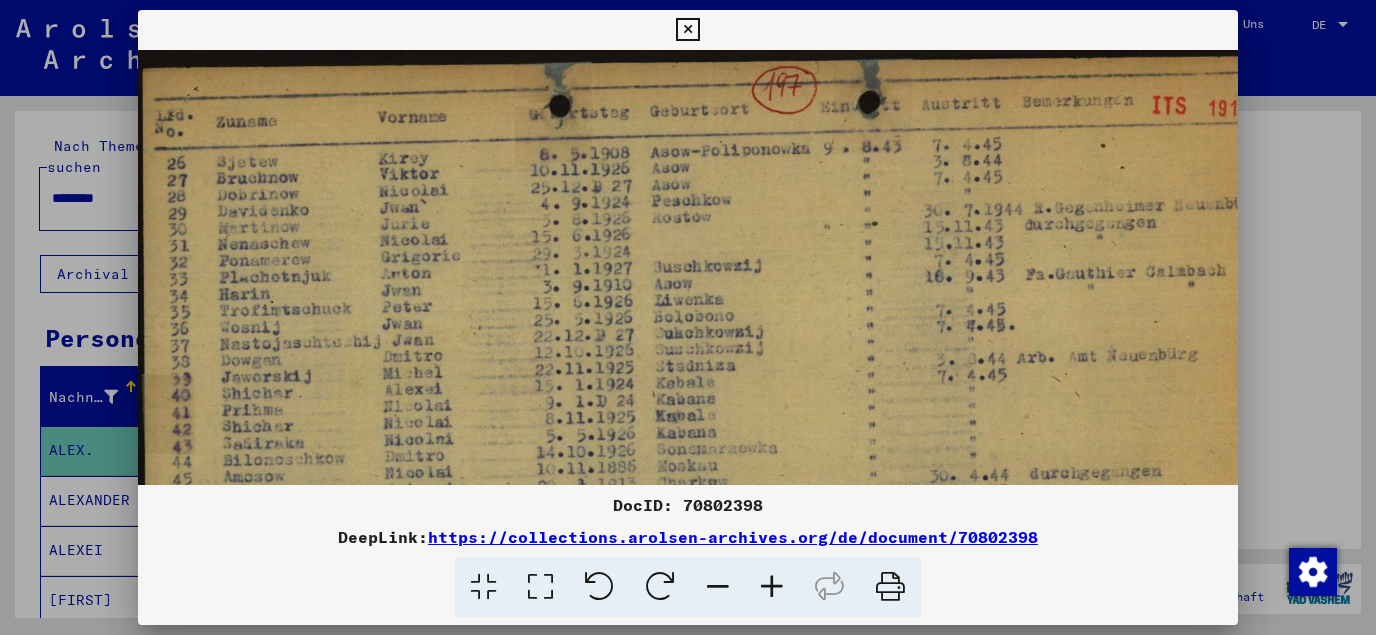 click at bounding box center (772, 587) 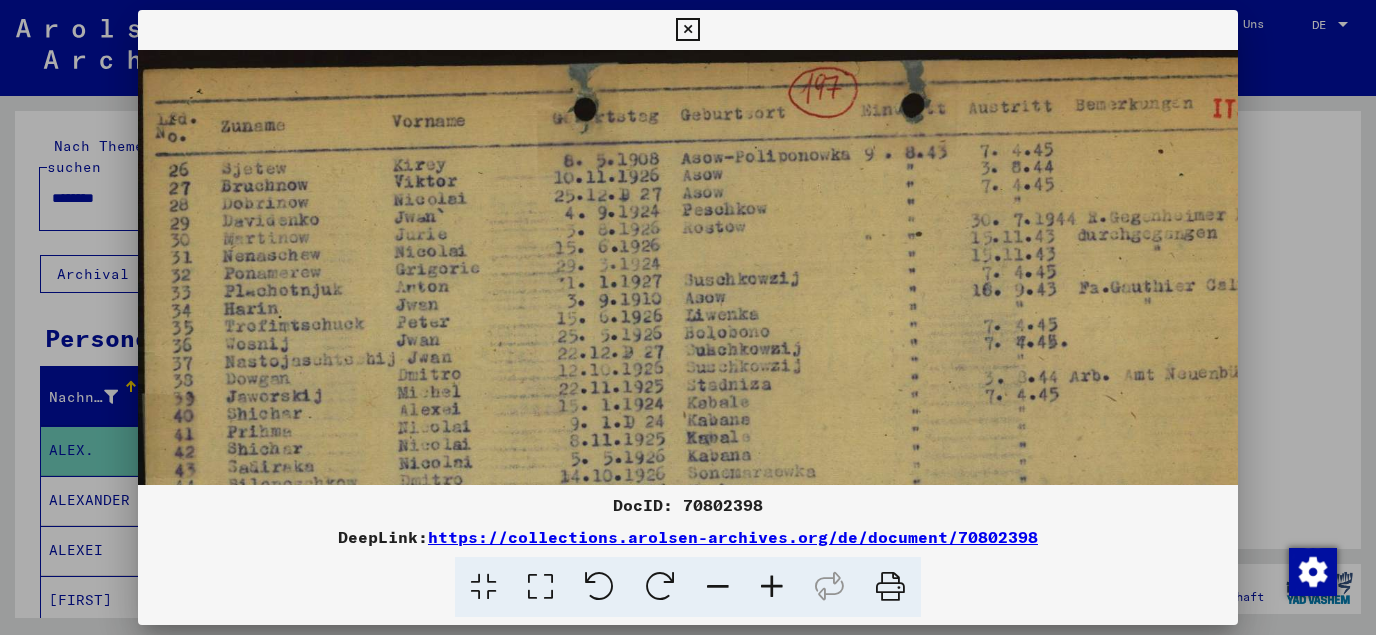 click at bounding box center [772, 587] 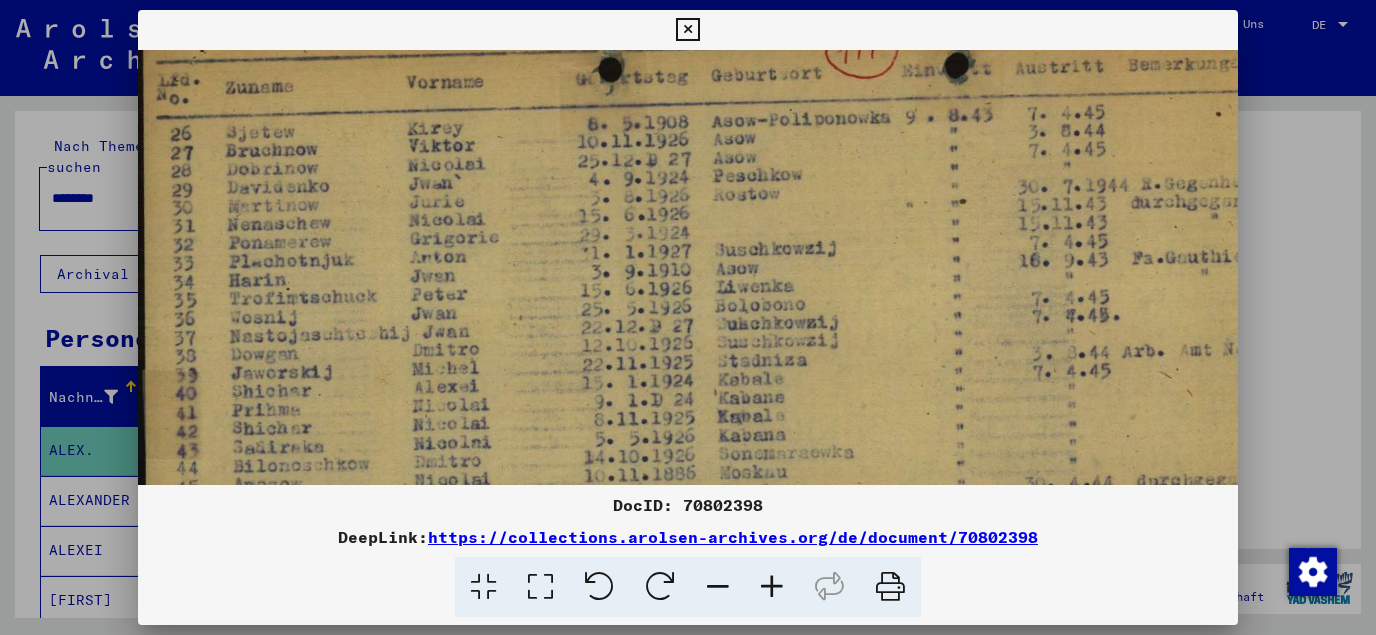 scroll, scrollTop: 39, scrollLeft: 0, axis: vertical 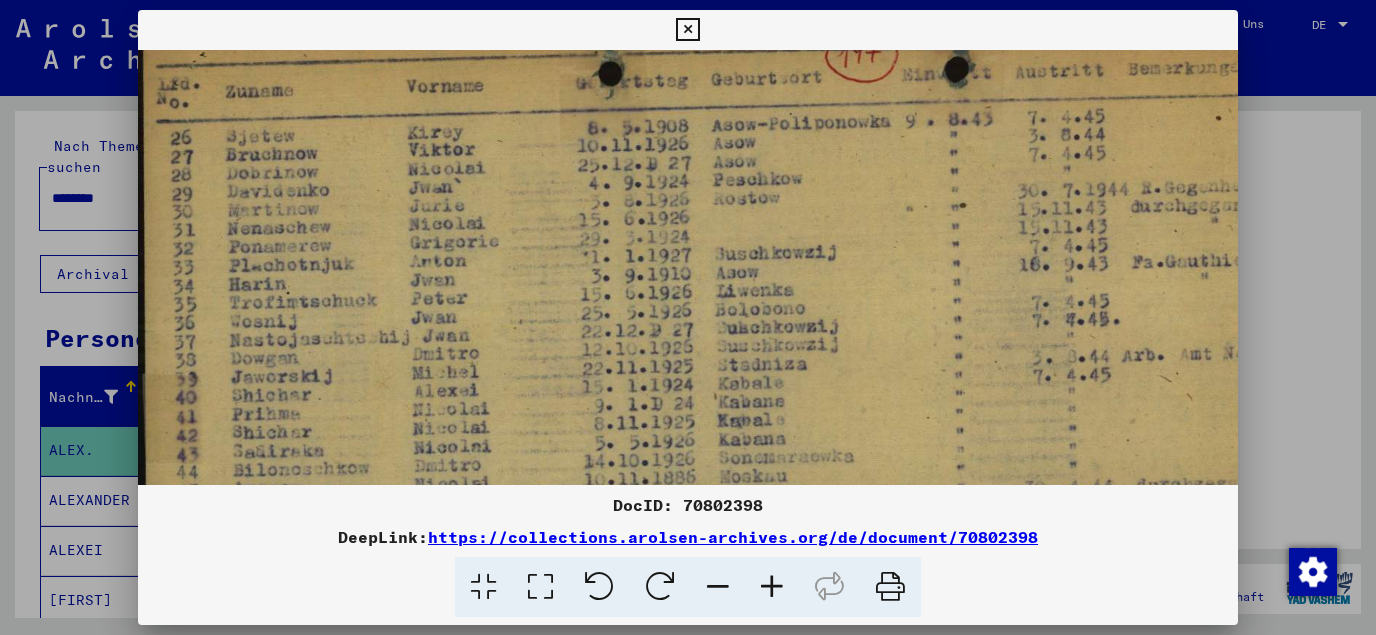 drag, startPoint x: 596, startPoint y: 374, endPoint x: 618, endPoint y: 384, distance: 24.166092 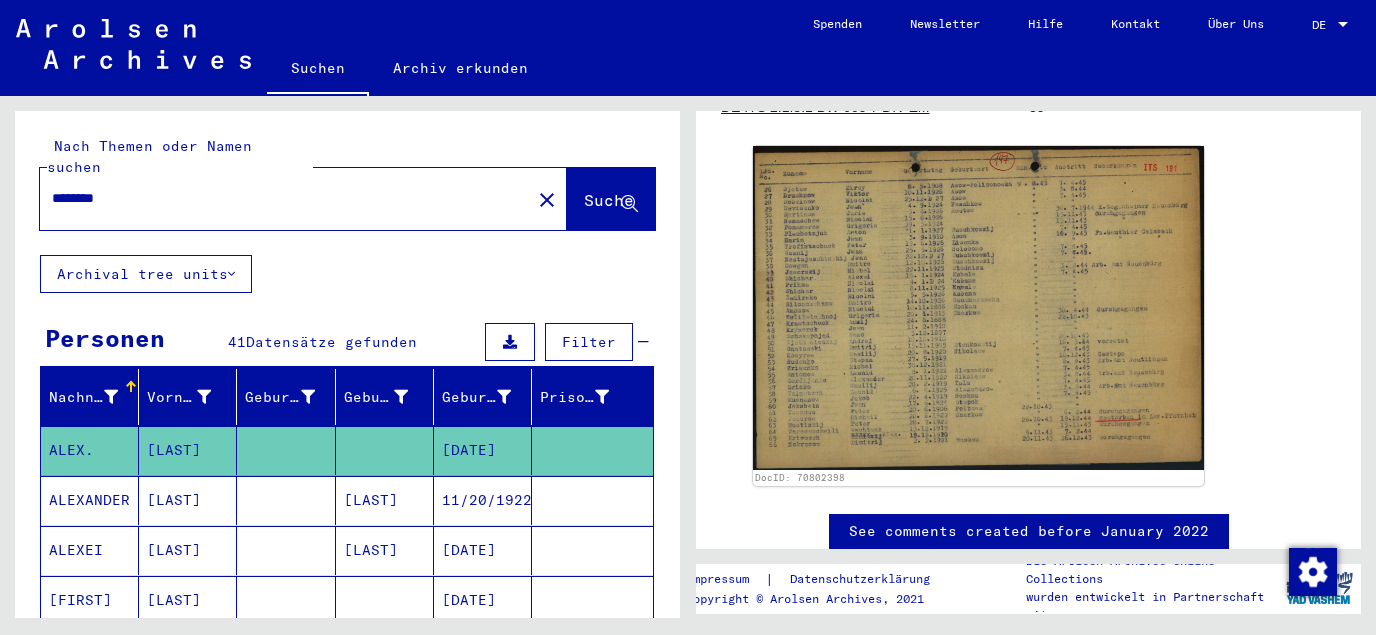 drag, startPoint x: 146, startPoint y: 184, endPoint x: 21, endPoint y: 181, distance: 125.035995 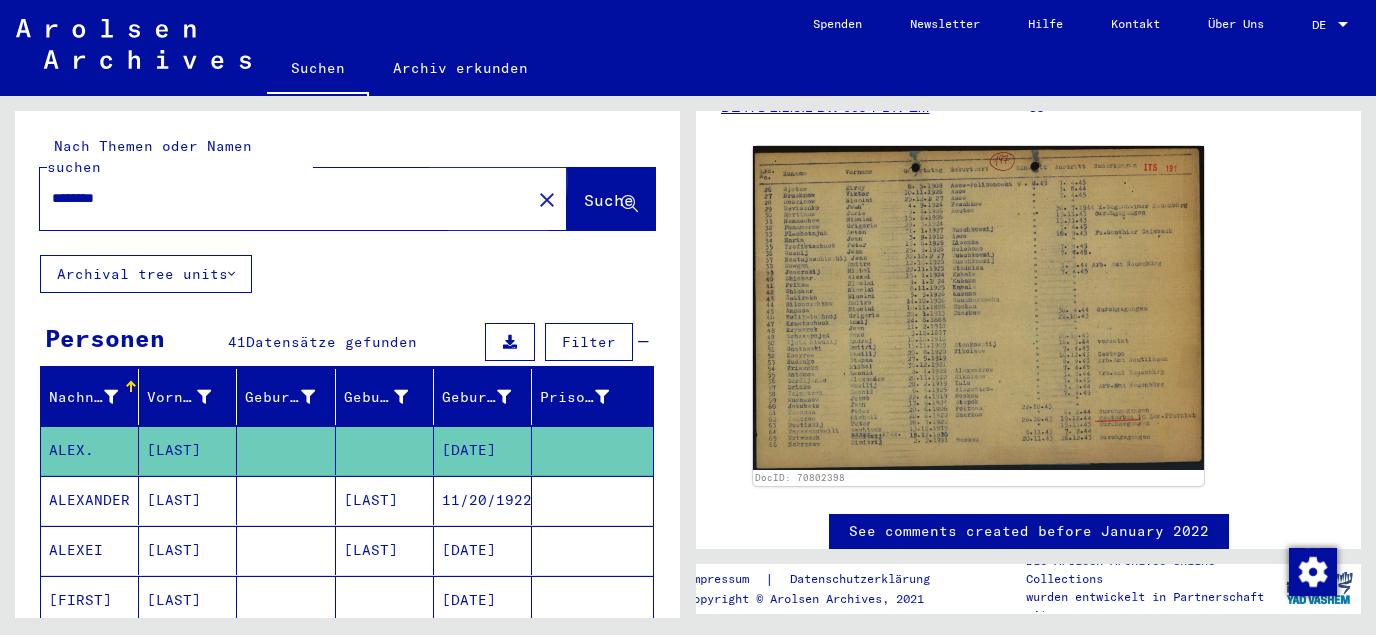click on "Suche" 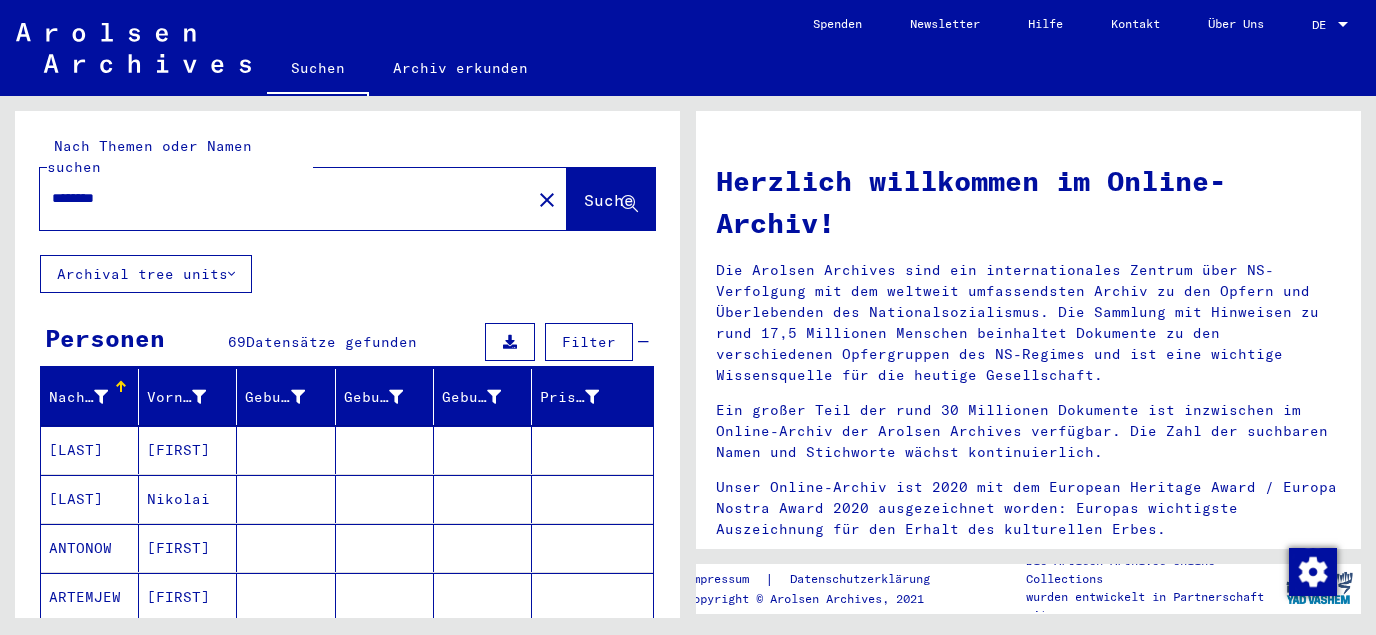 click on "[FIRST]" at bounding box center (188, 499) 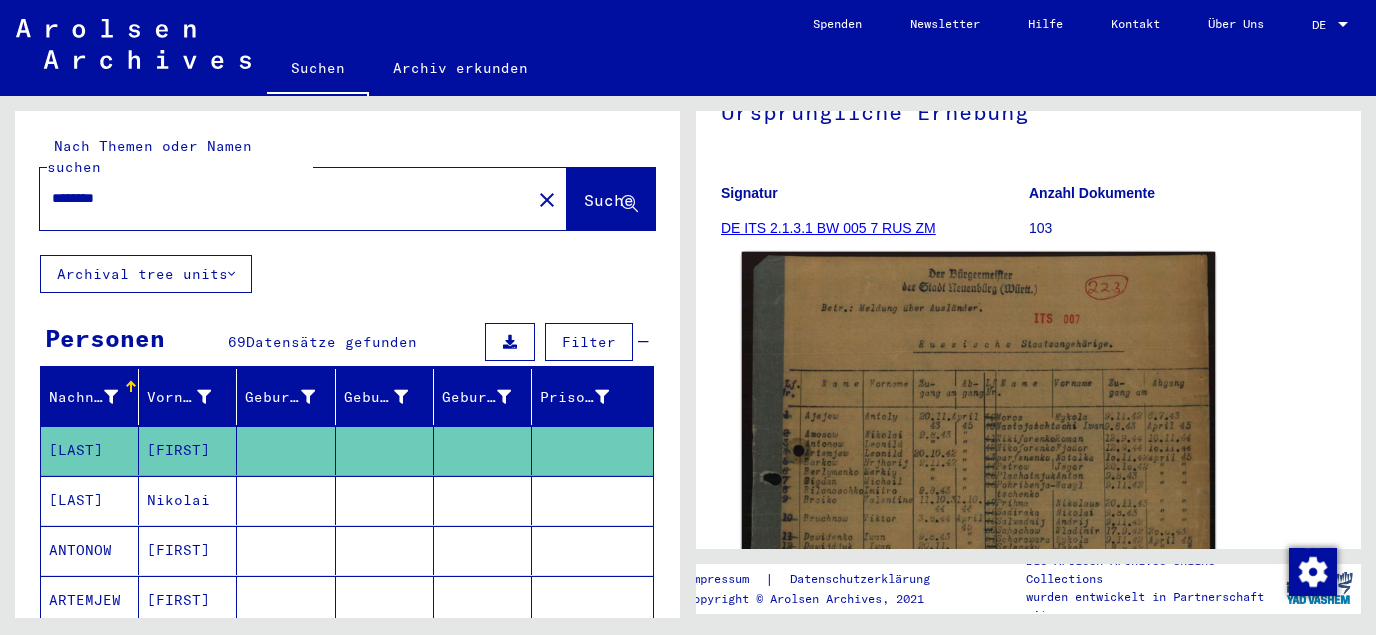 scroll, scrollTop: 215, scrollLeft: 0, axis: vertical 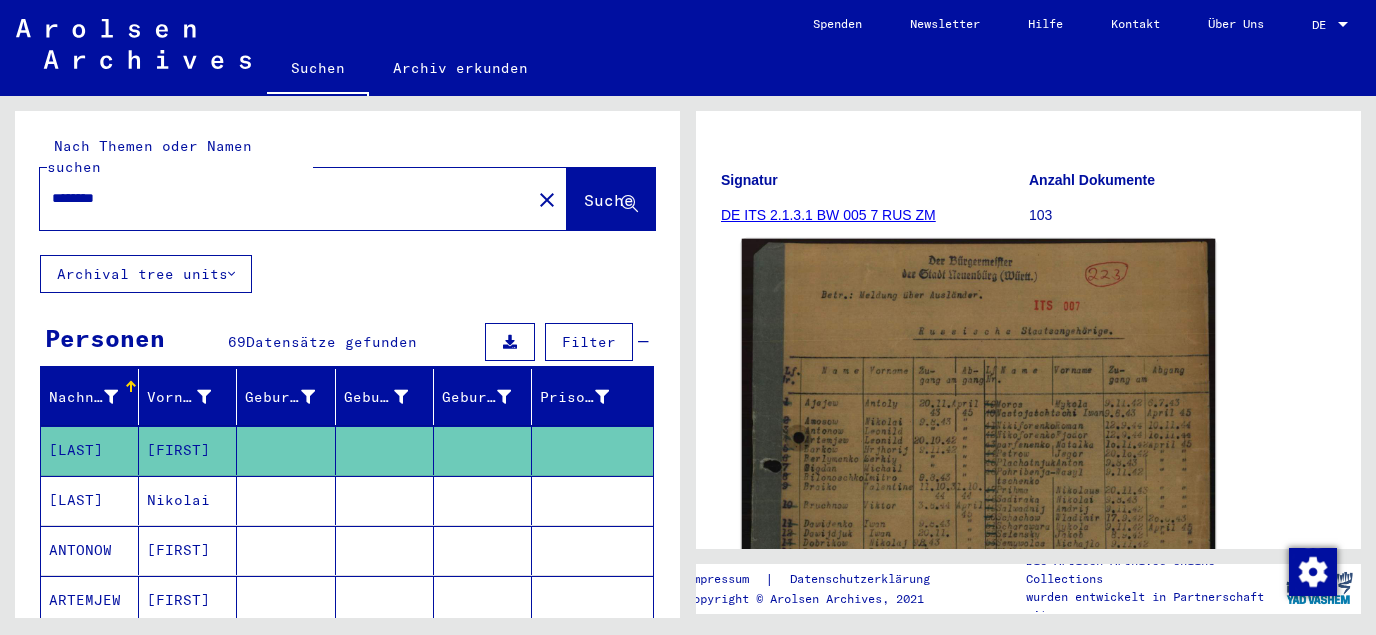 click 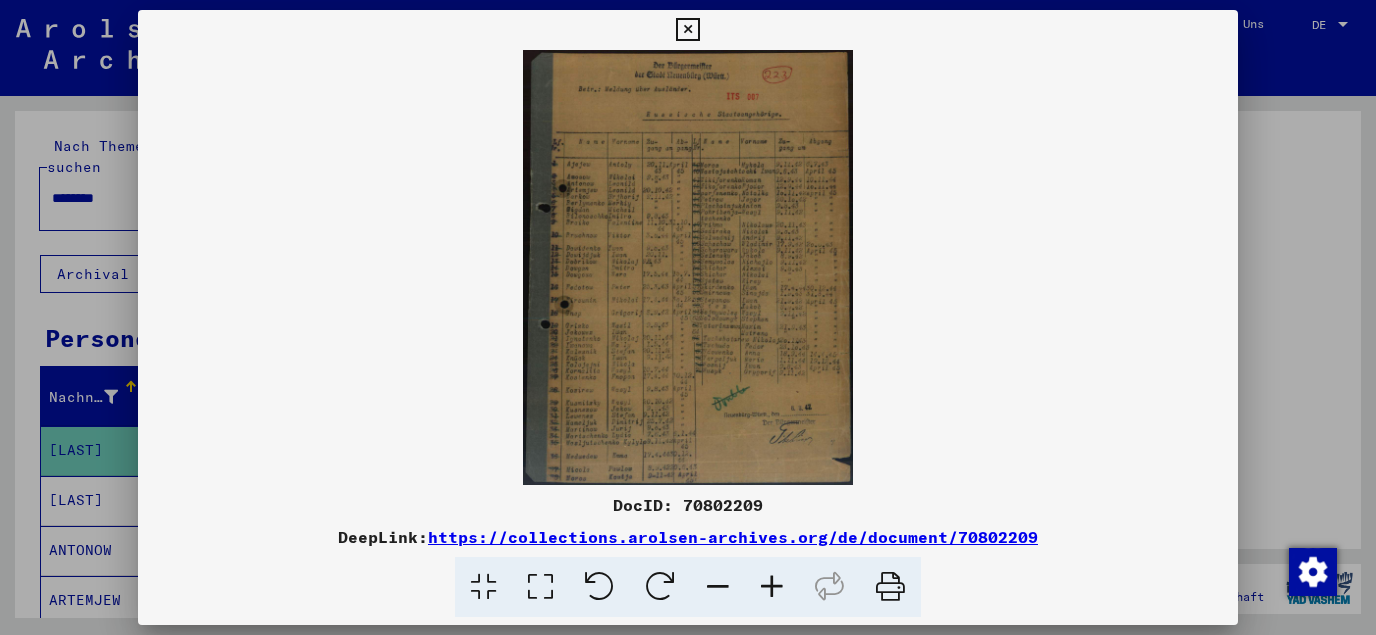 click at bounding box center [540, 587] 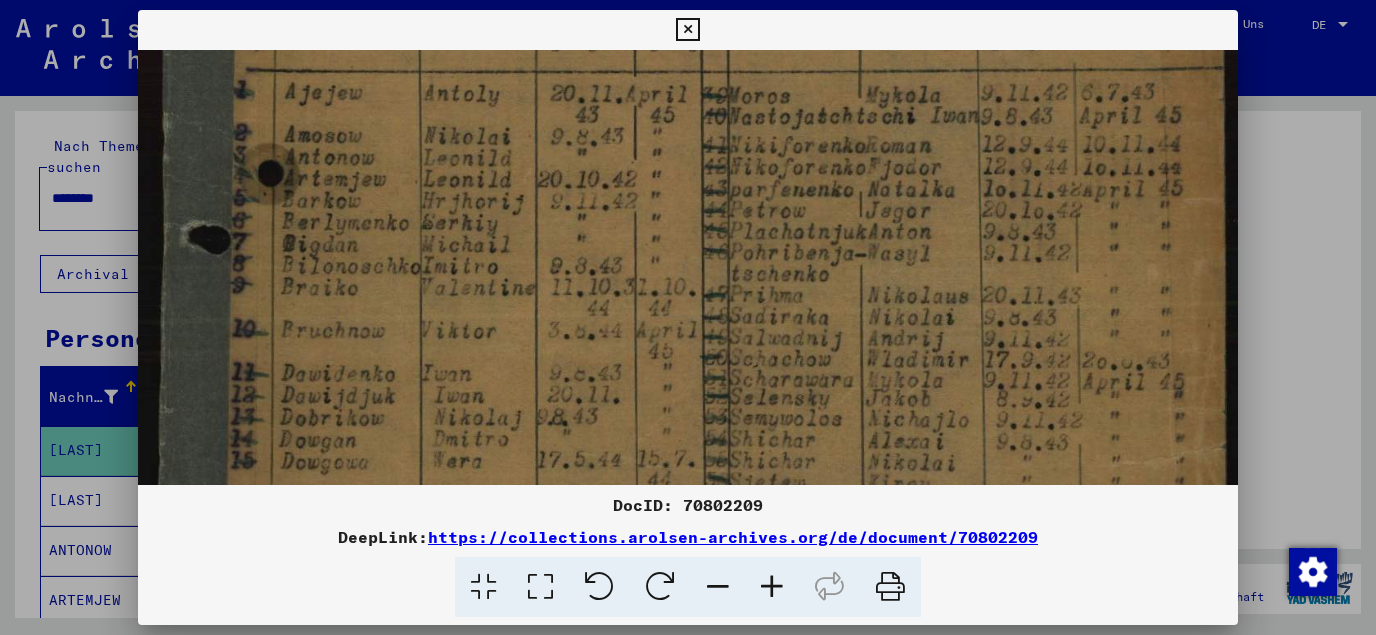 drag, startPoint x: 541, startPoint y: 437, endPoint x: 661, endPoint y: 108, distance: 350.2014 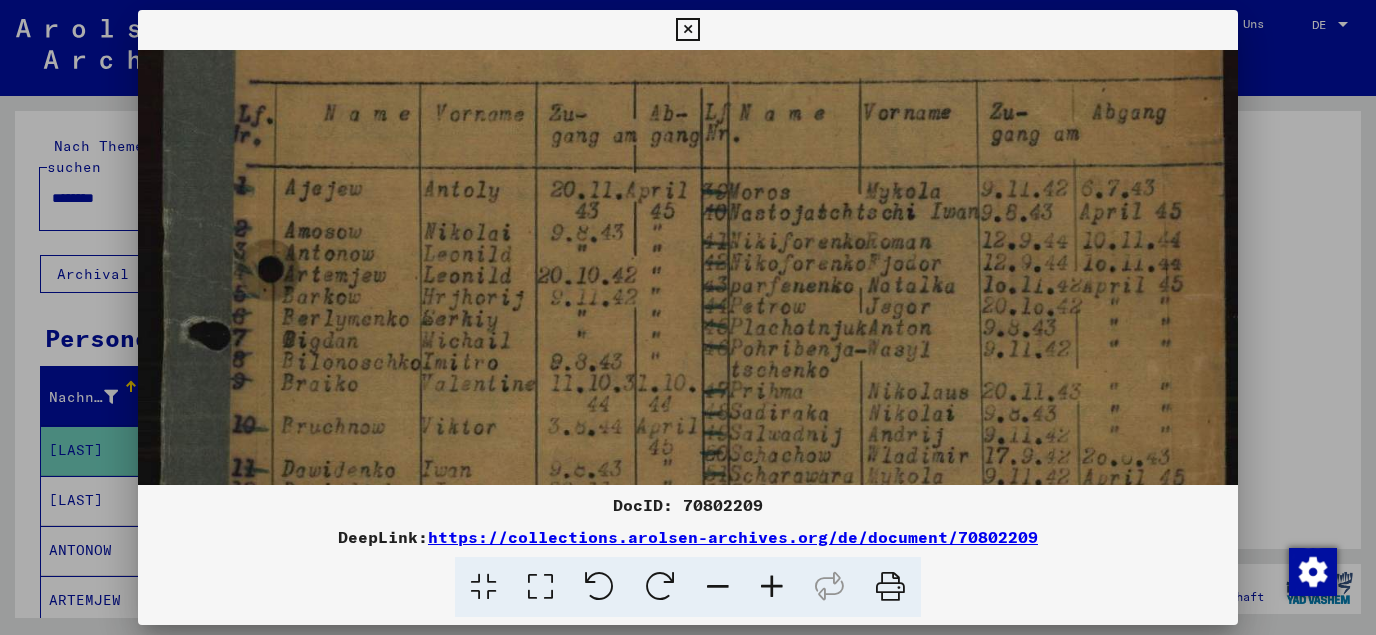 scroll, scrollTop: 234, scrollLeft: 0, axis: vertical 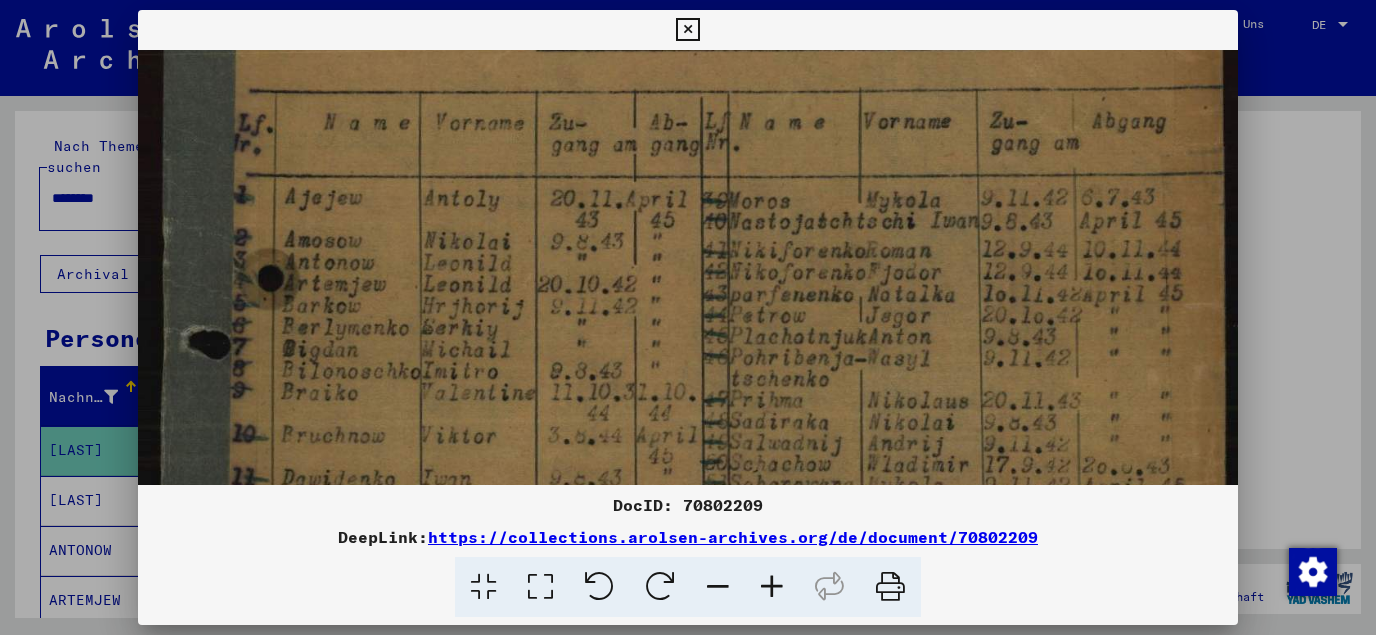 drag, startPoint x: 388, startPoint y: 297, endPoint x: 366, endPoint y: 401, distance: 106.30146 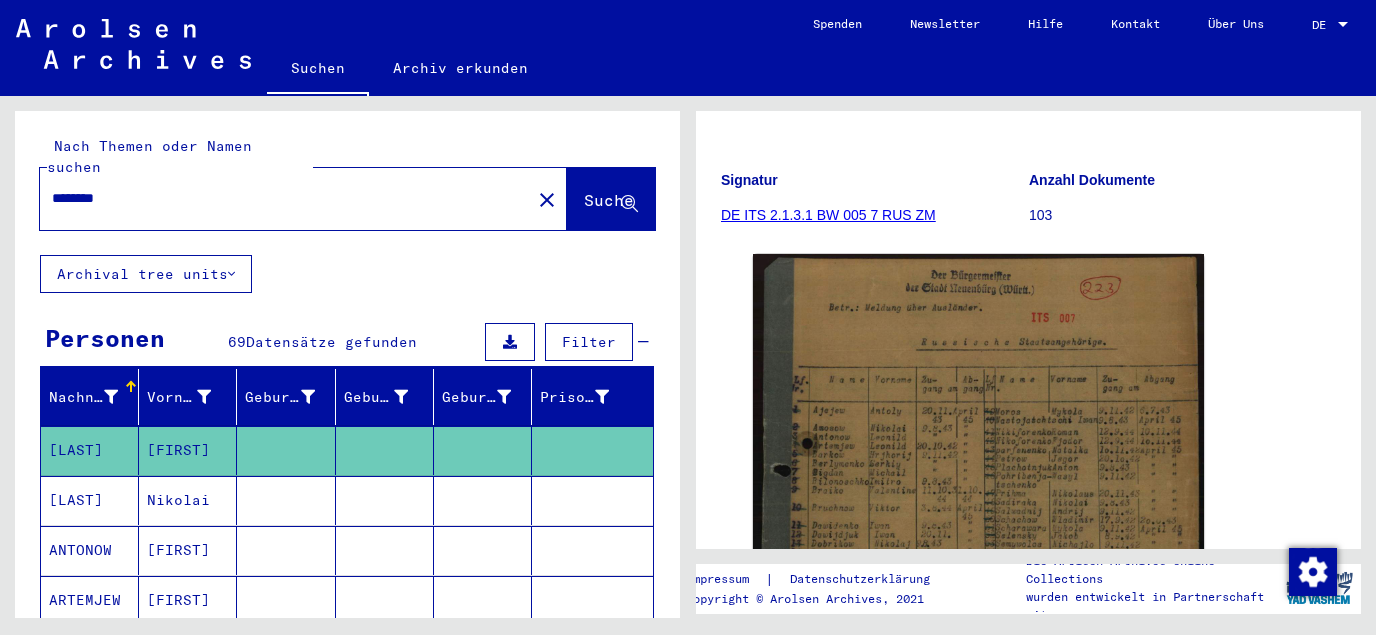 drag, startPoint x: 131, startPoint y: 176, endPoint x: 0, endPoint y: 184, distance: 131.24405 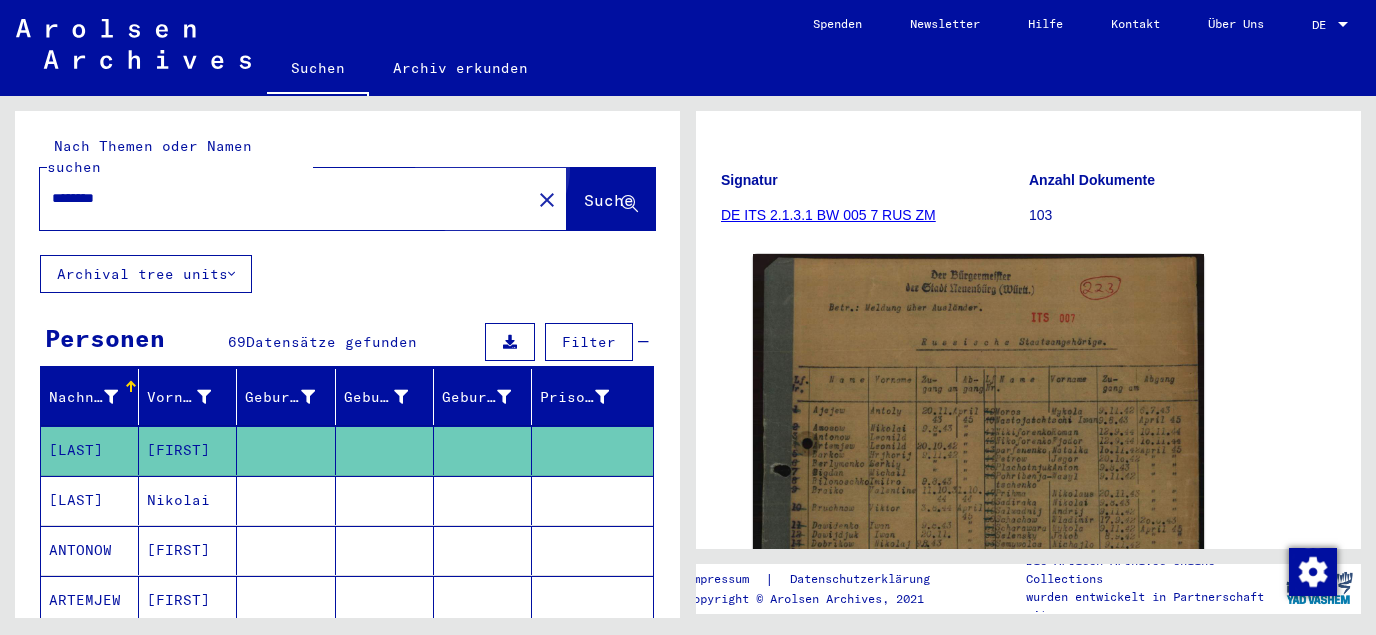 click on "Suche" 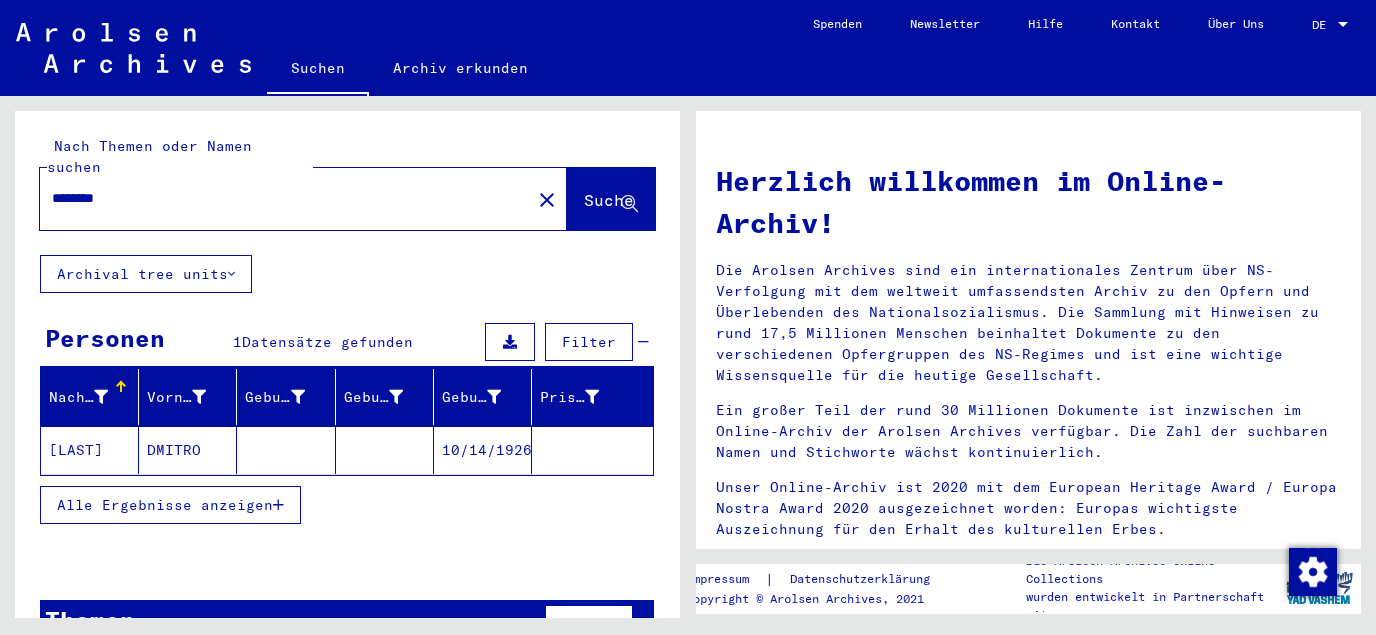 click on "10/14/1926" 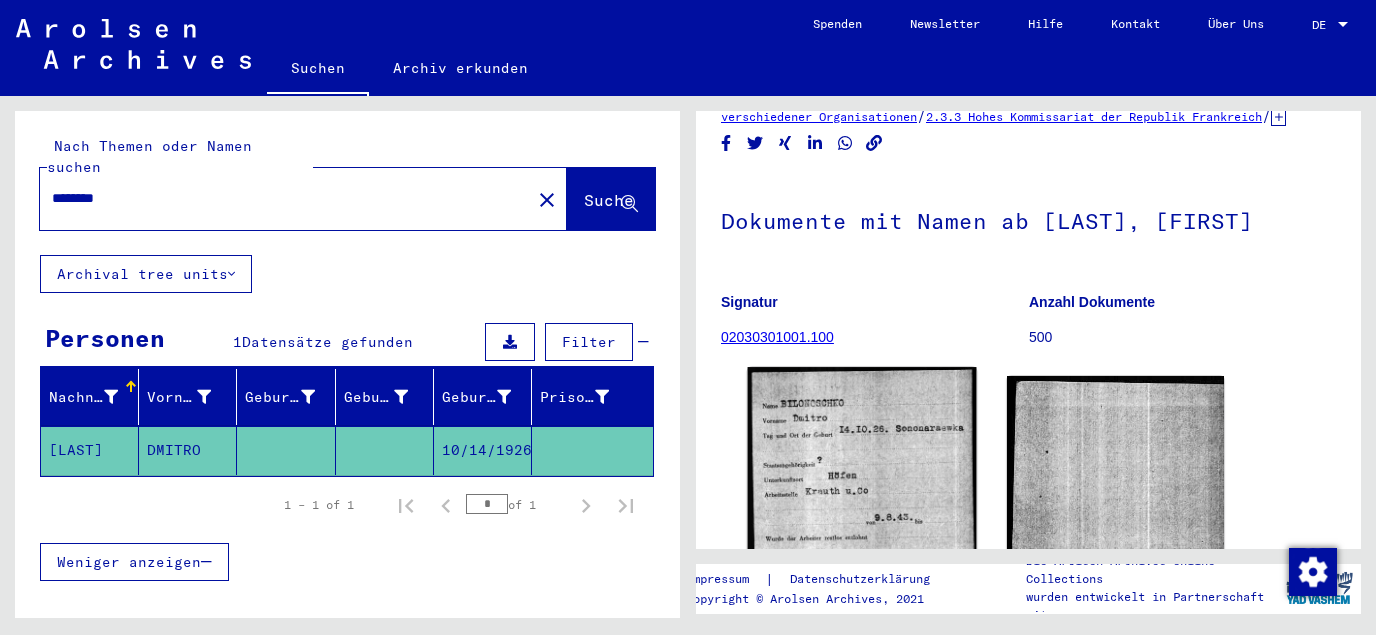 scroll, scrollTop: 108, scrollLeft: 0, axis: vertical 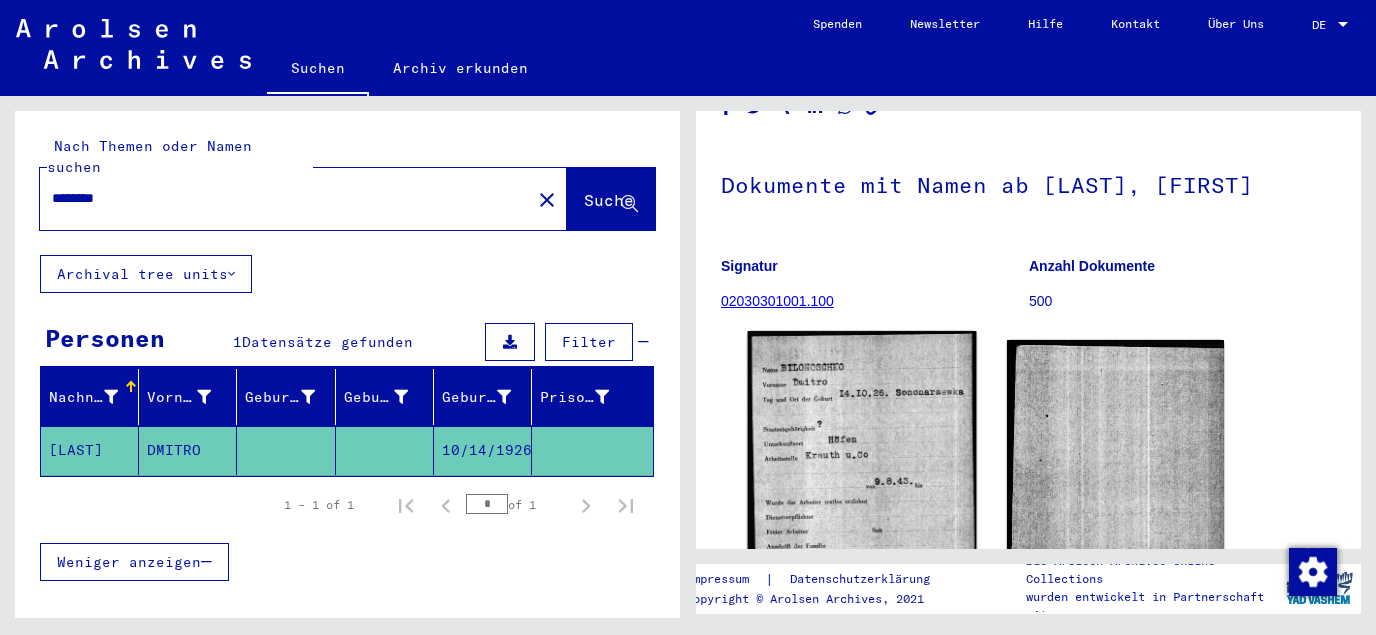 click 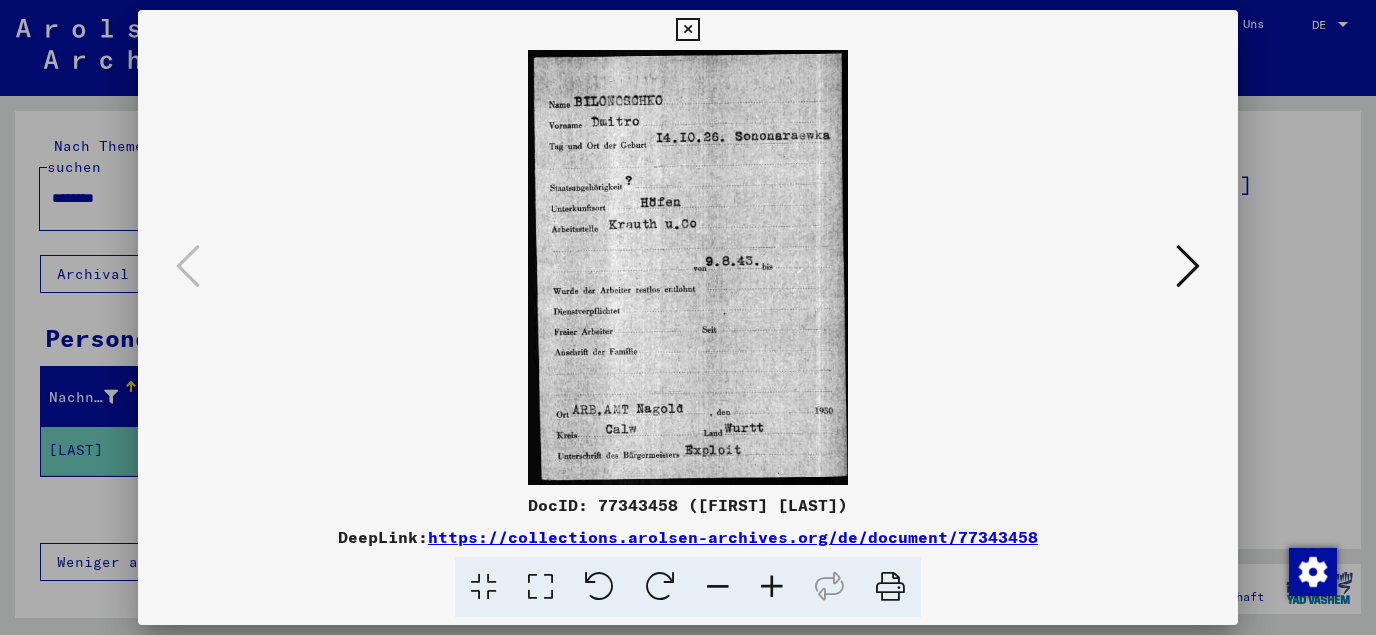click at bounding box center [540, 587] 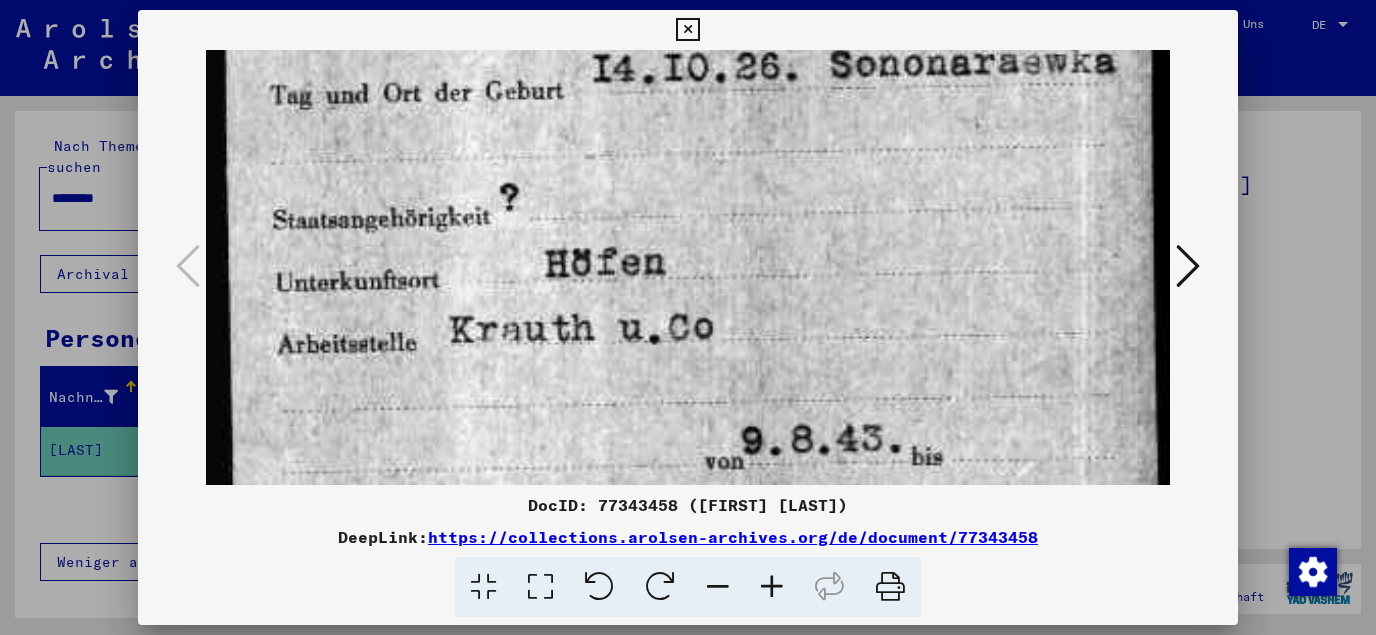 drag, startPoint x: 685, startPoint y: 366, endPoint x: 768, endPoint y: 135, distance: 245.45876 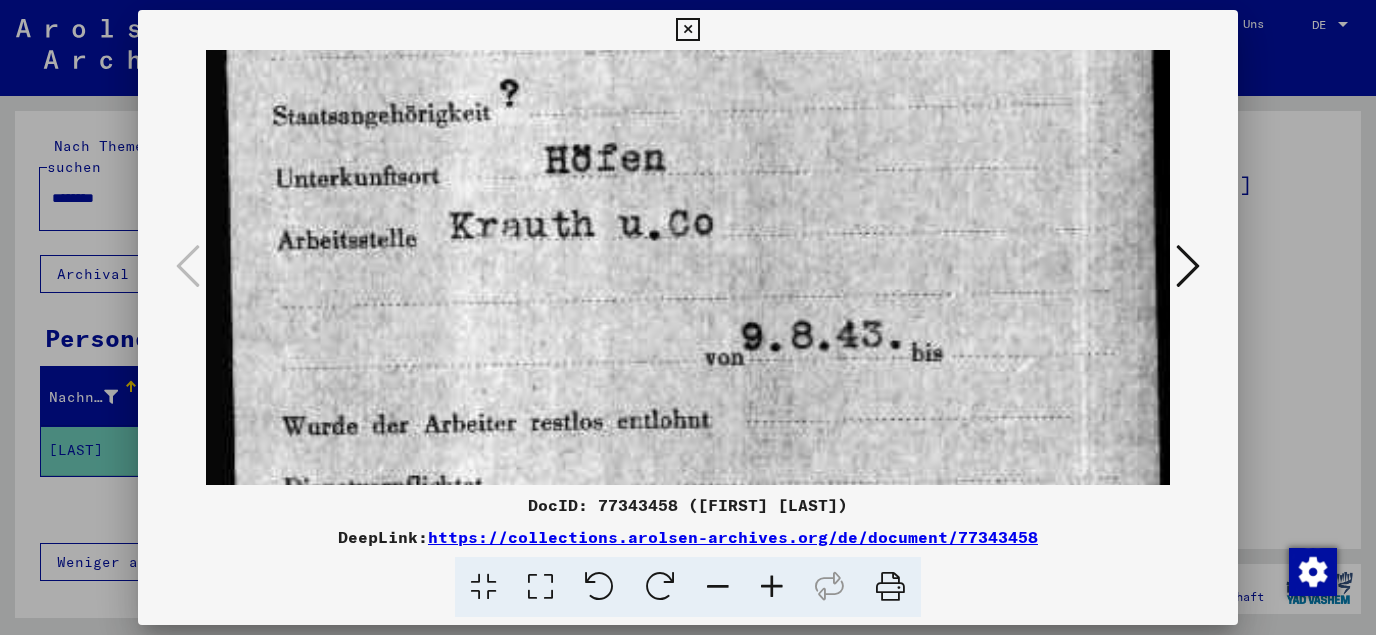 scroll, scrollTop: 364, scrollLeft: 0, axis: vertical 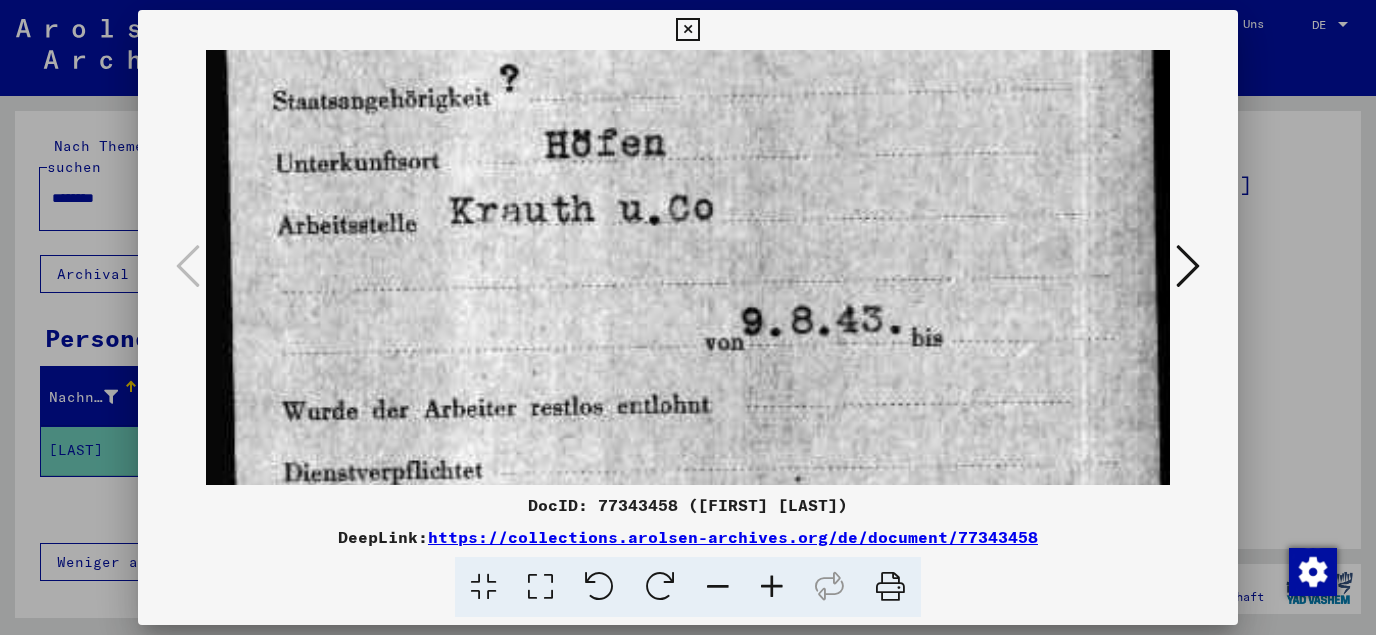 drag, startPoint x: 839, startPoint y: 350, endPoint x: 841, endPoint y: 232, distance: 118.016945 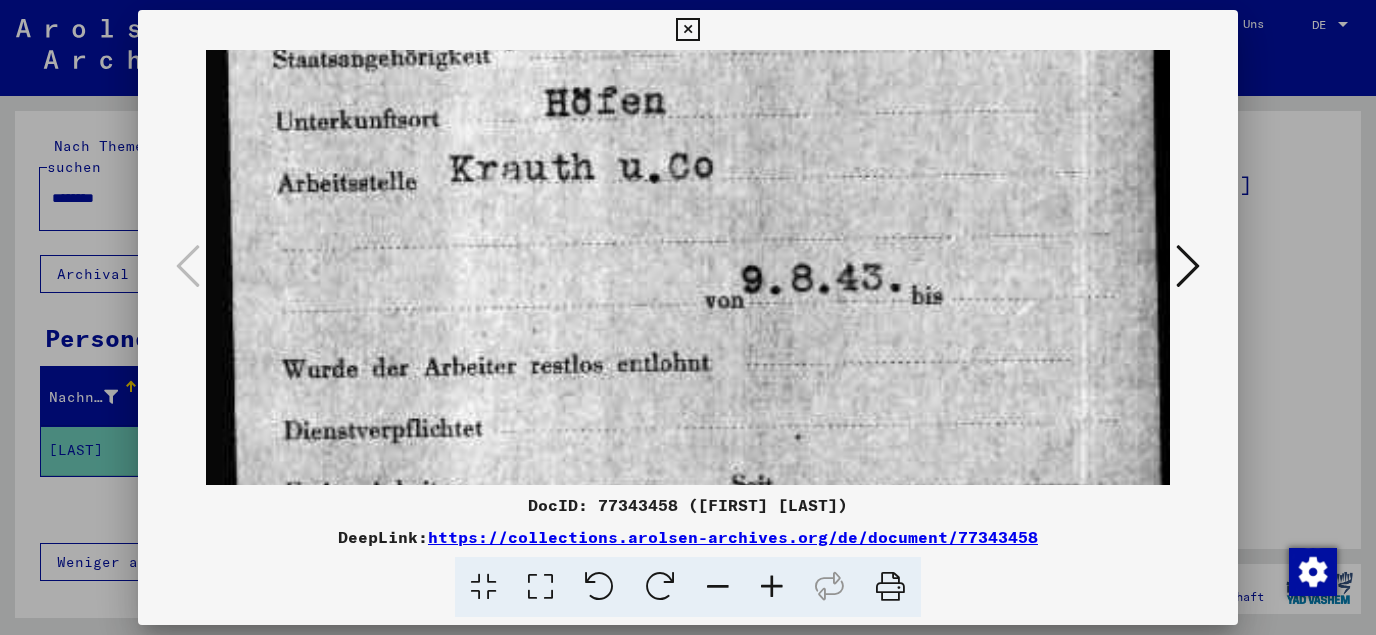 scroll, scrollTop: 409, scrollLeft: 0, axis: vertical 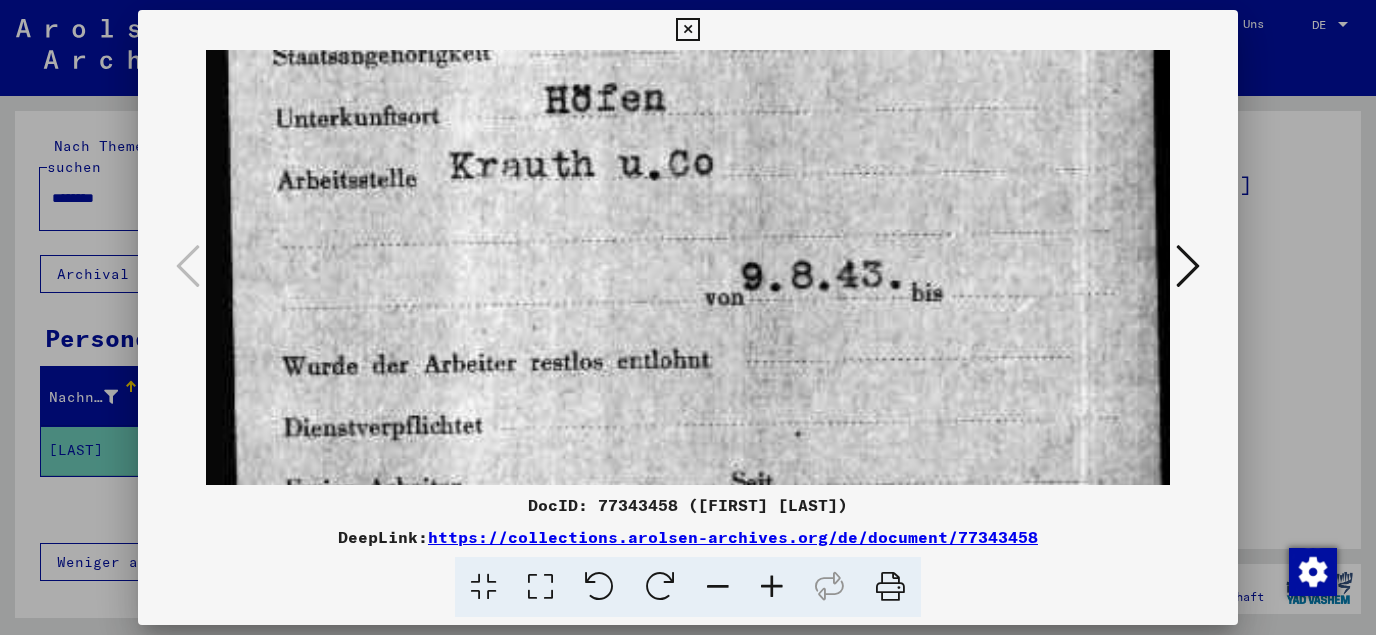 drag, startPoint x: 841, startPoint y: 242, endPoint x: 847, endPoint y: 197, distance: 45.39824 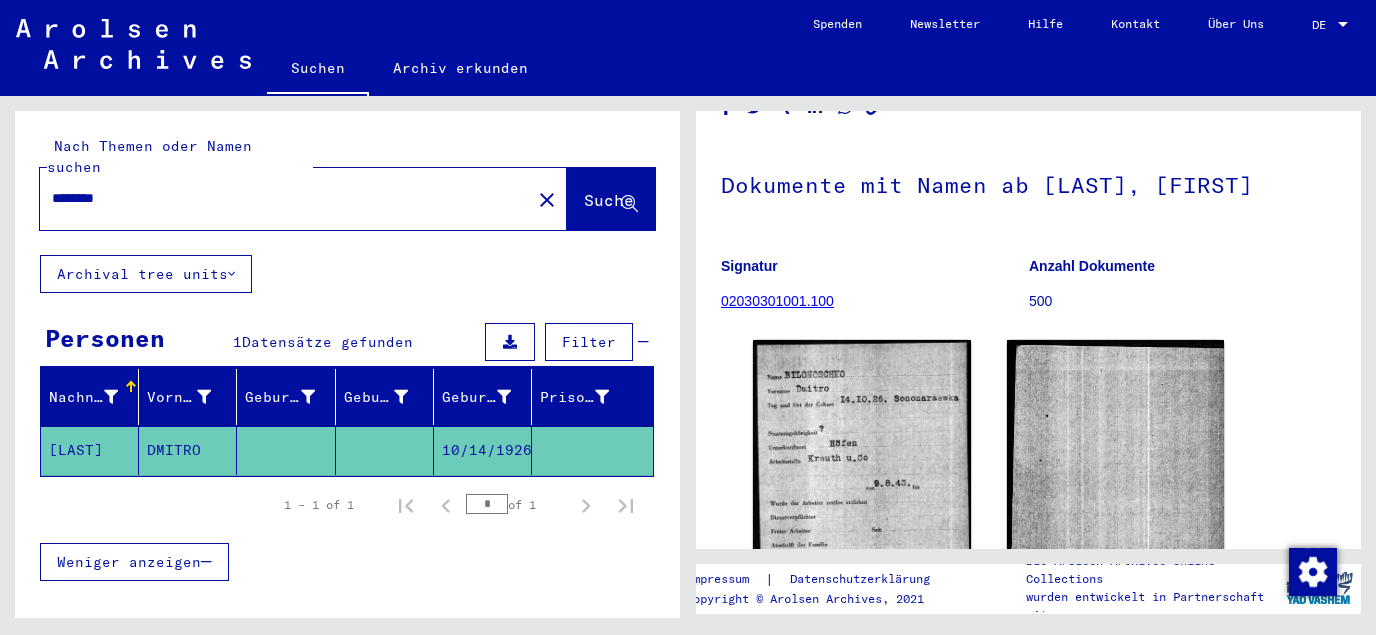 drag, startPoint x: 133, startPoint y: 181, endPoint x: 22, endPoint y: 161, distance: 112.78741 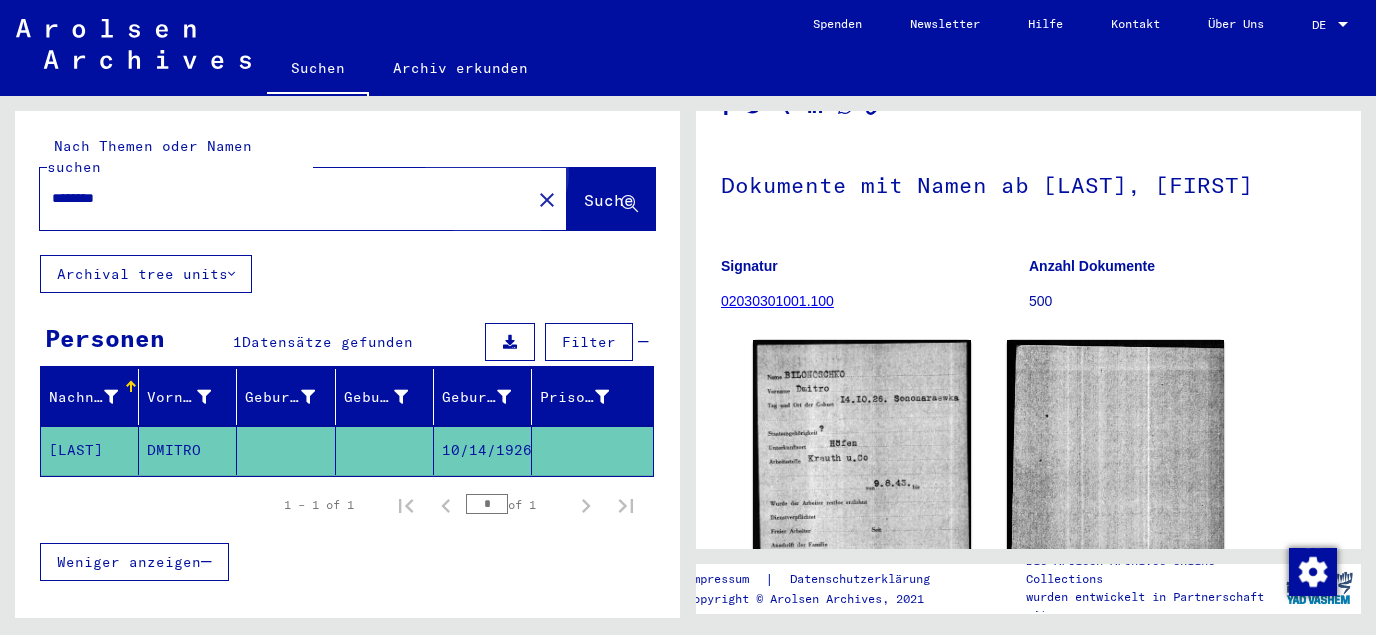 click on "Suche" 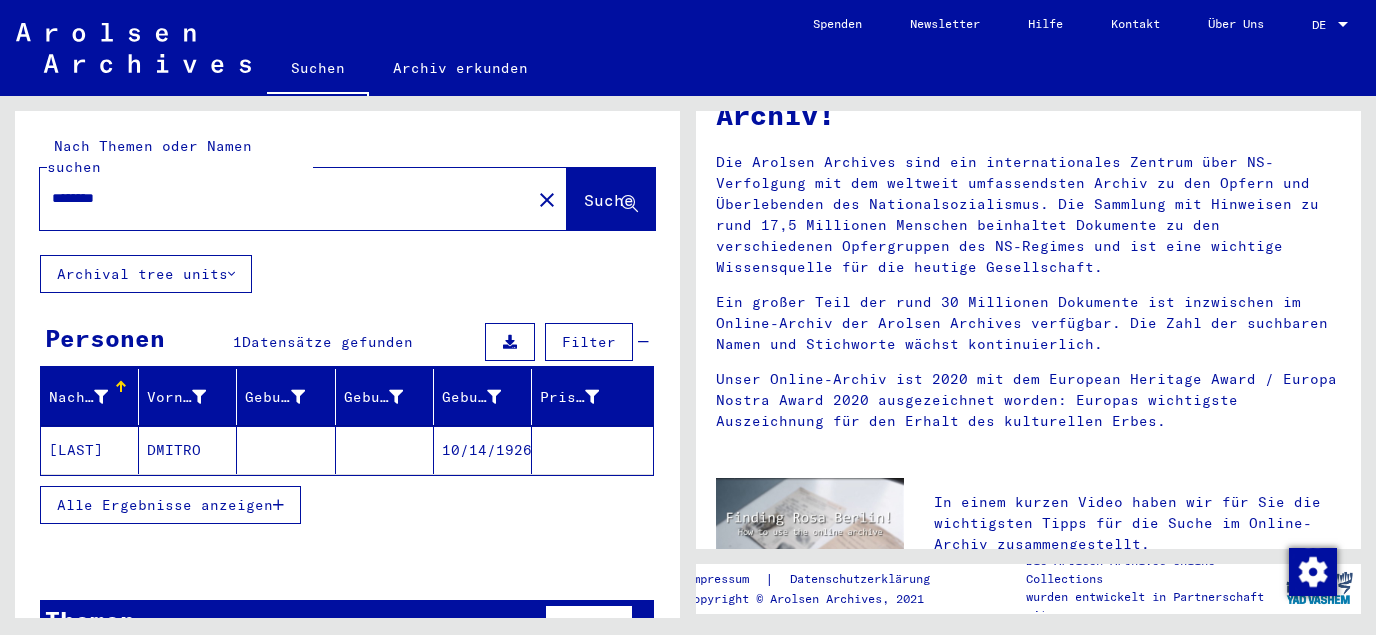 click on "10/14/1926" 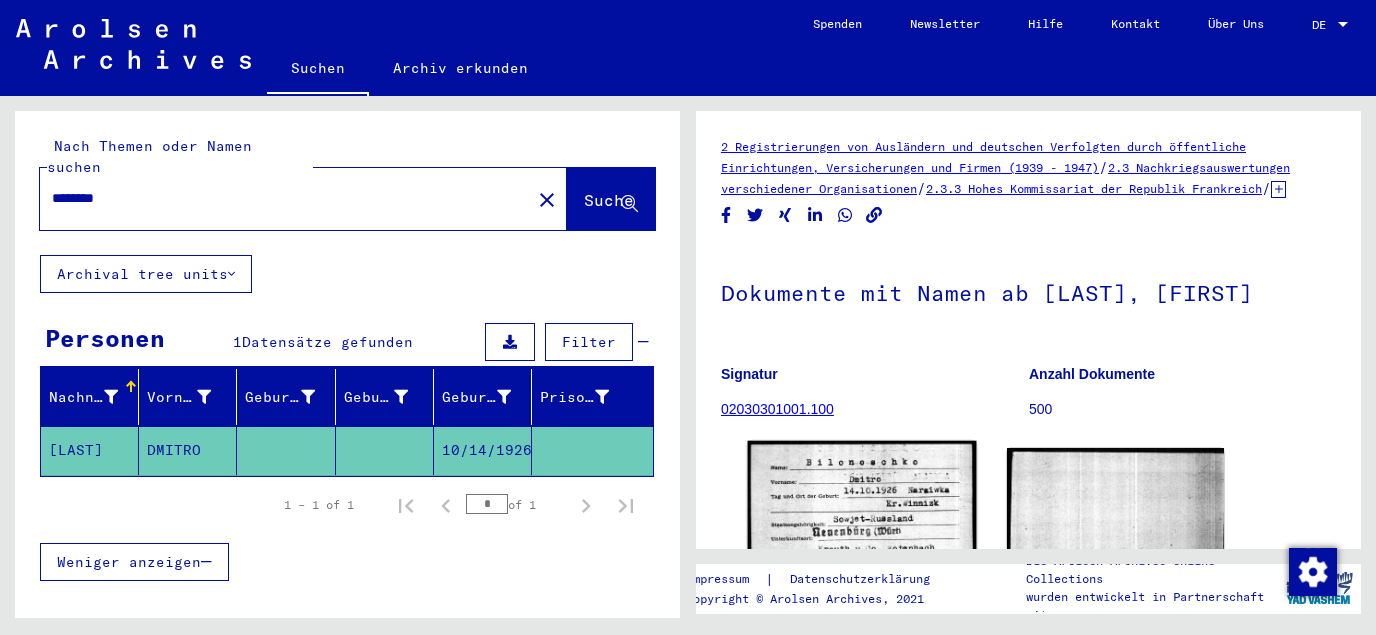 click 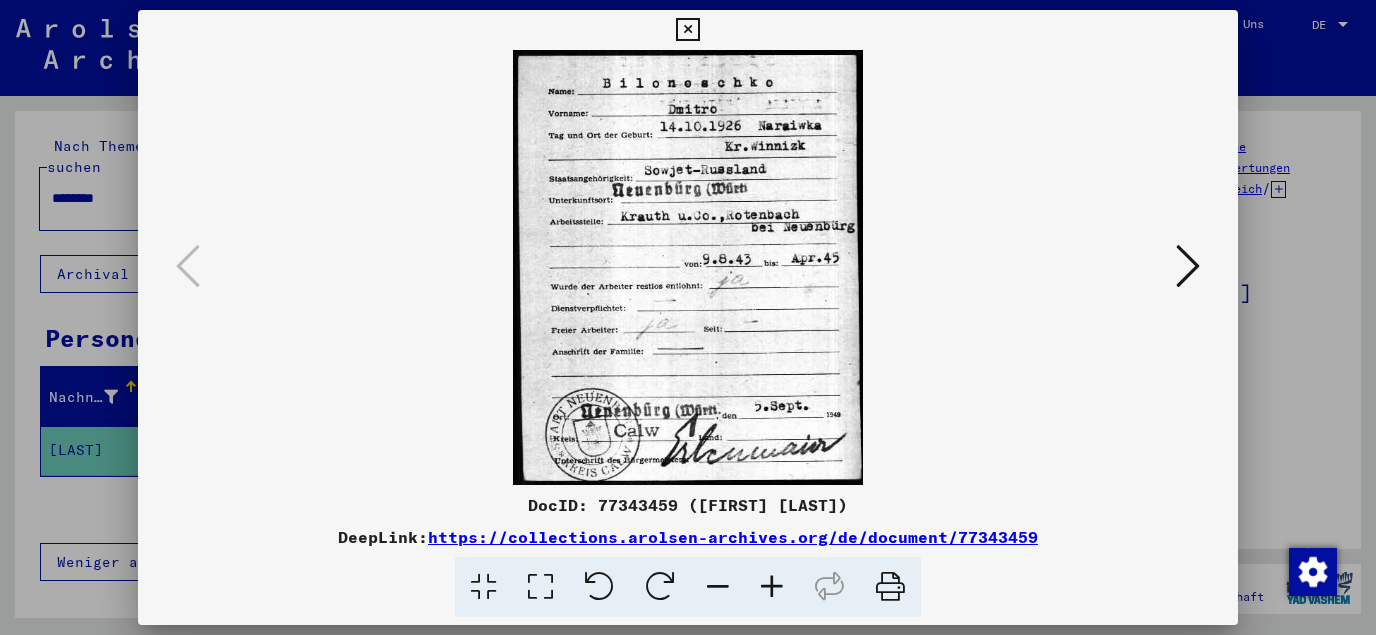 click at bounding box center [687, 30] 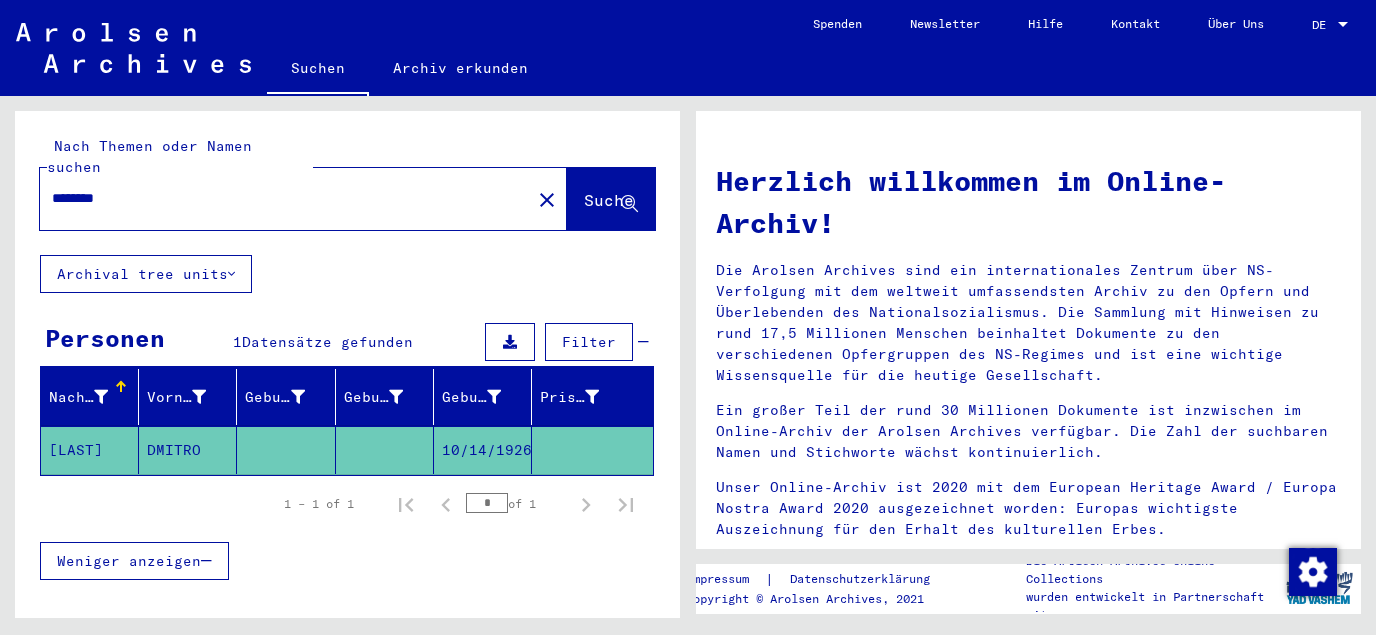 click on "10/14/1926" 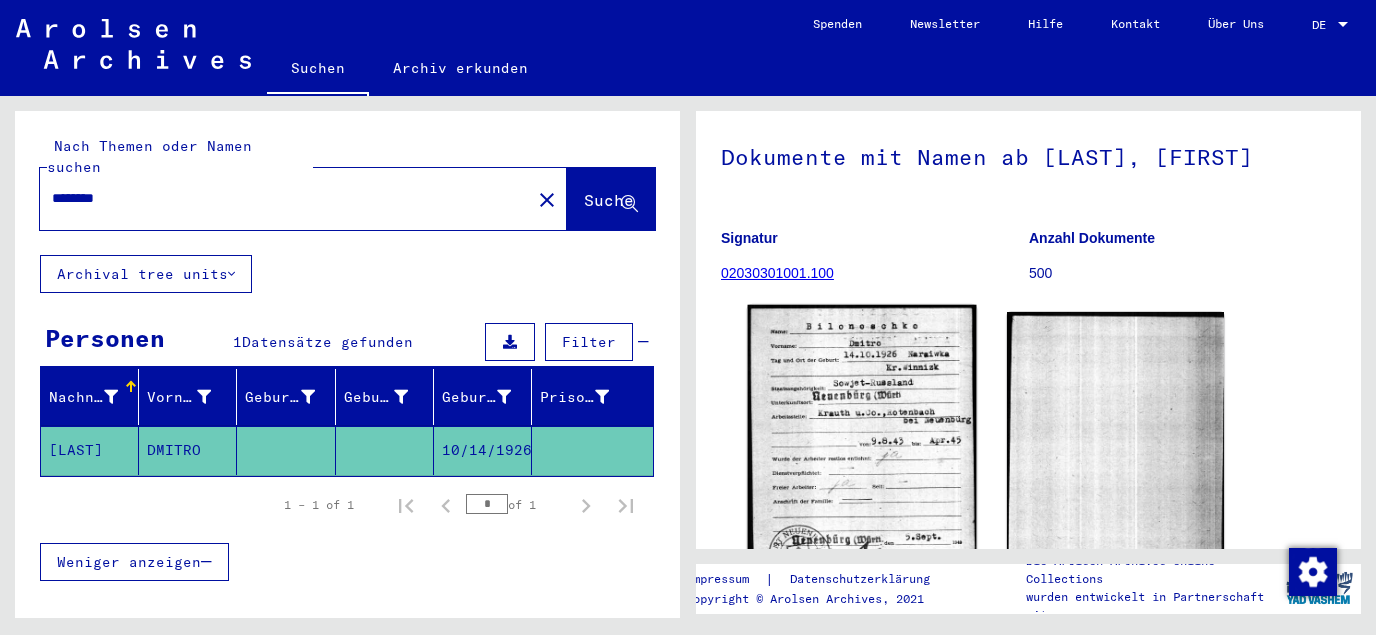 scroll, scrollTop: 215, scrollLeft: 0, axis: vertical 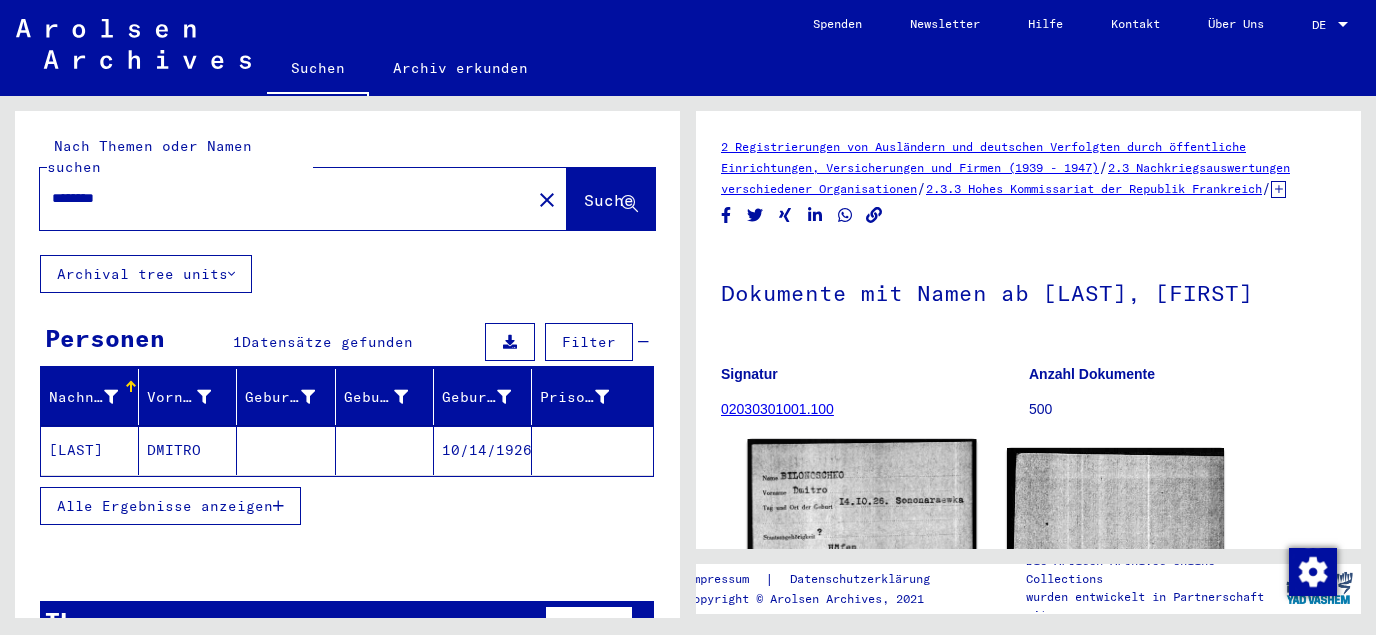 click 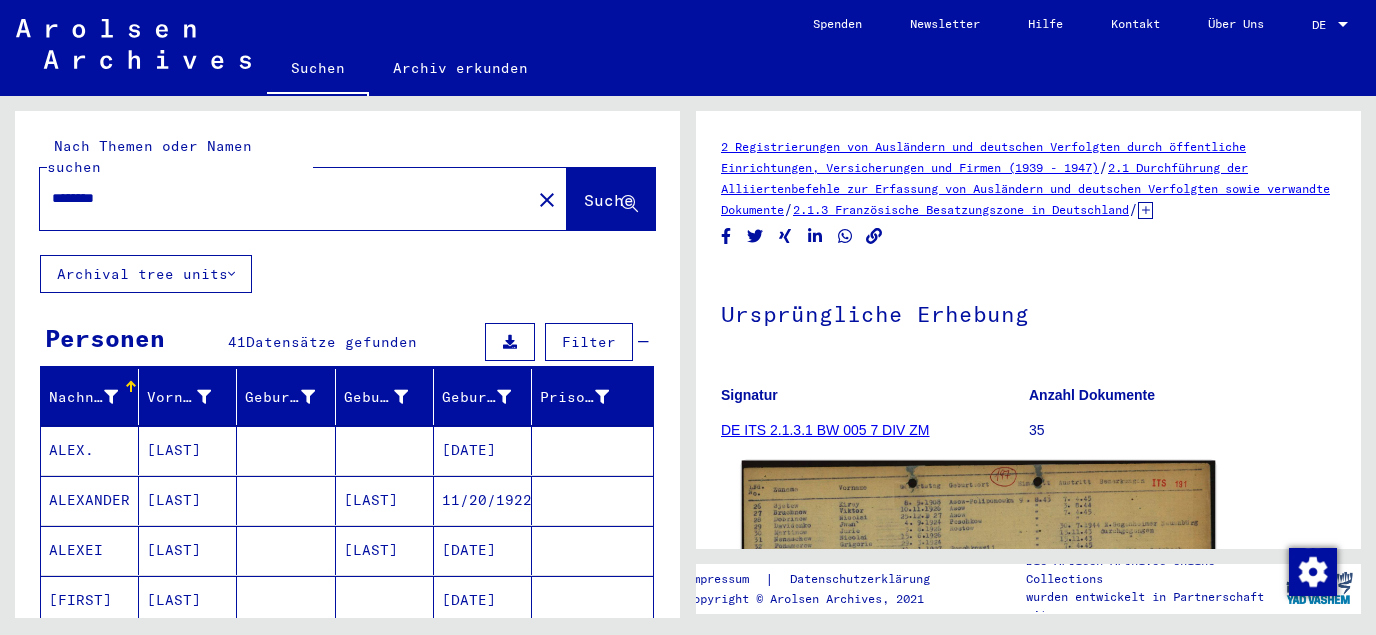 click 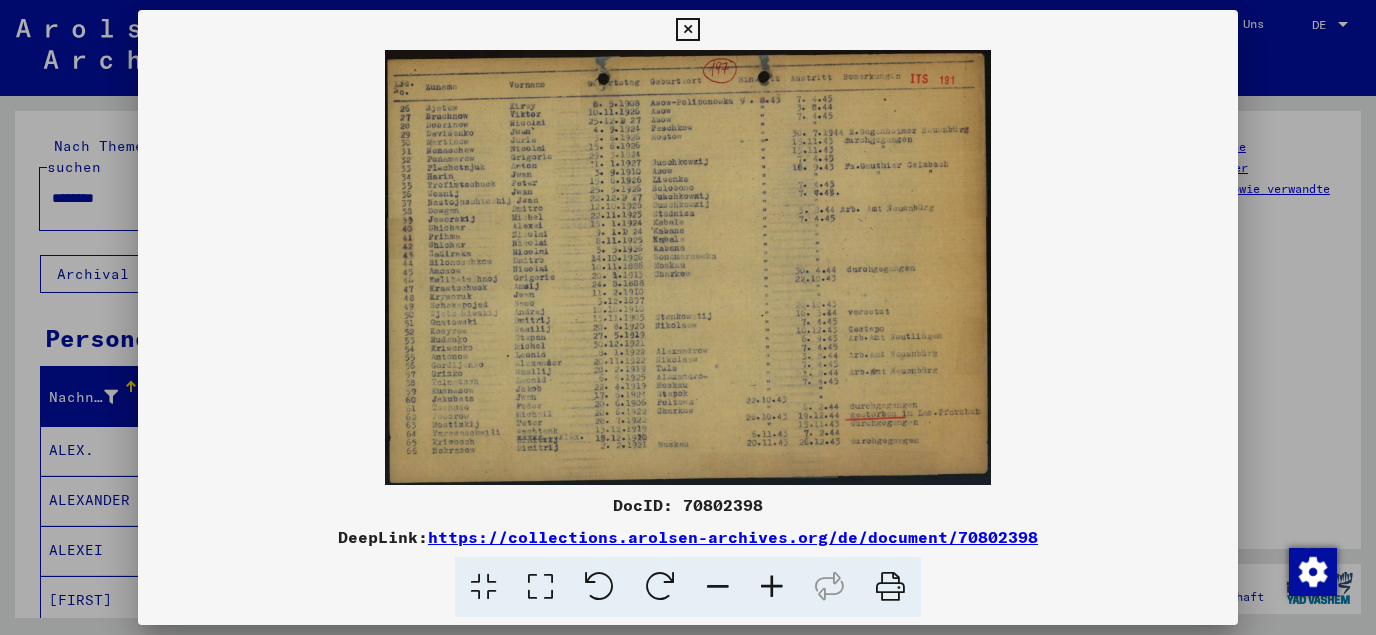 click at bounding box center (540, 587) 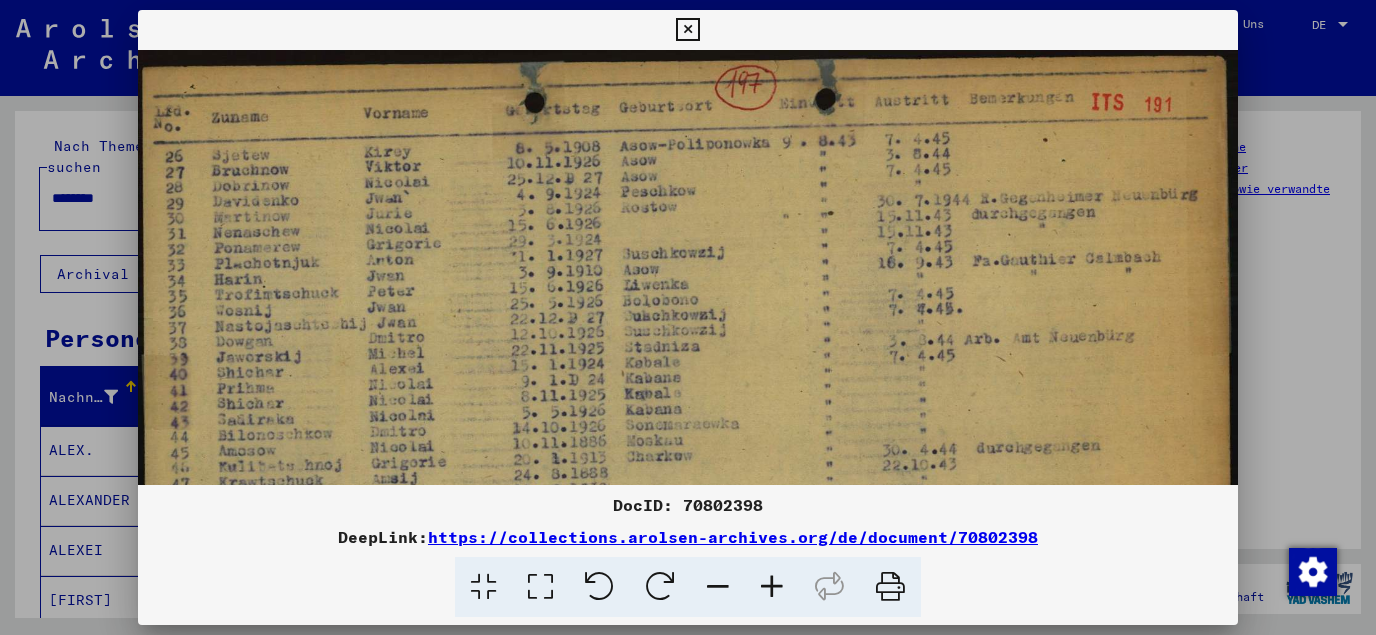 scroll, scrollTop: 0, scrollLeft: 0, axis: both 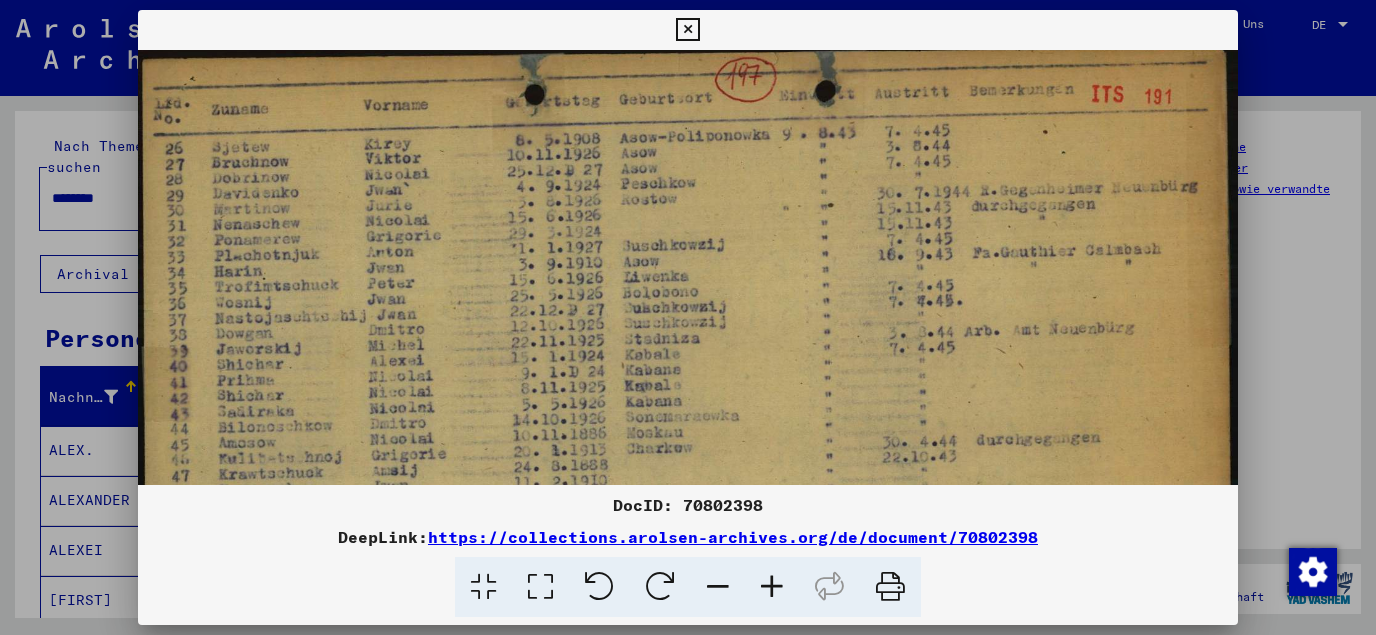 click at bounding box center [540, 587] 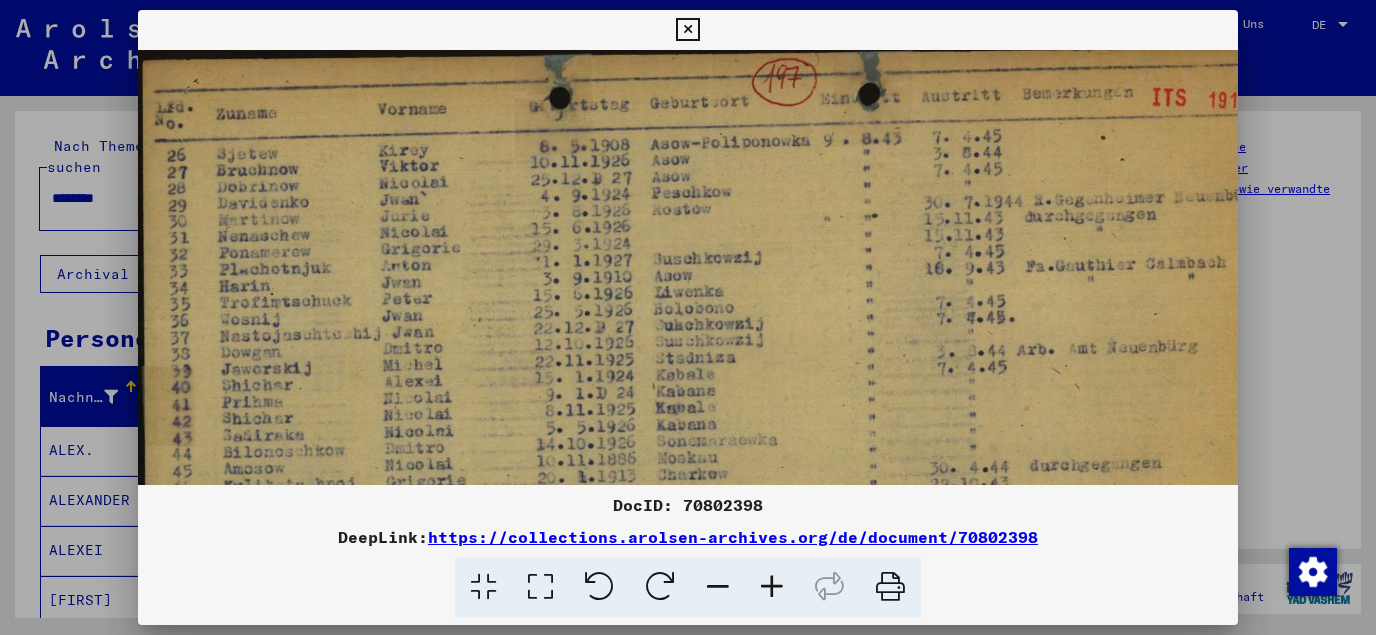 click at bounding box center (772, 587) 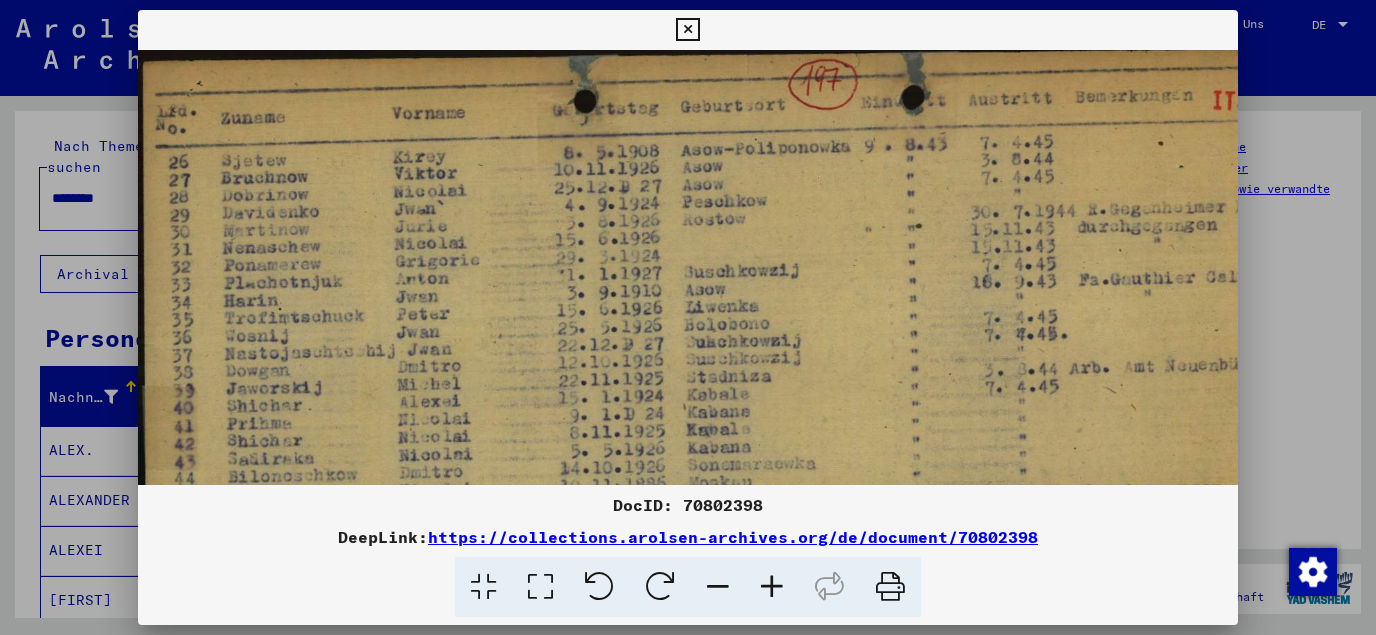 drag, startPoint x: 1220, startPoint y: 32, endPoint x: 1122, endPoint y: 30, distance: 98.02041 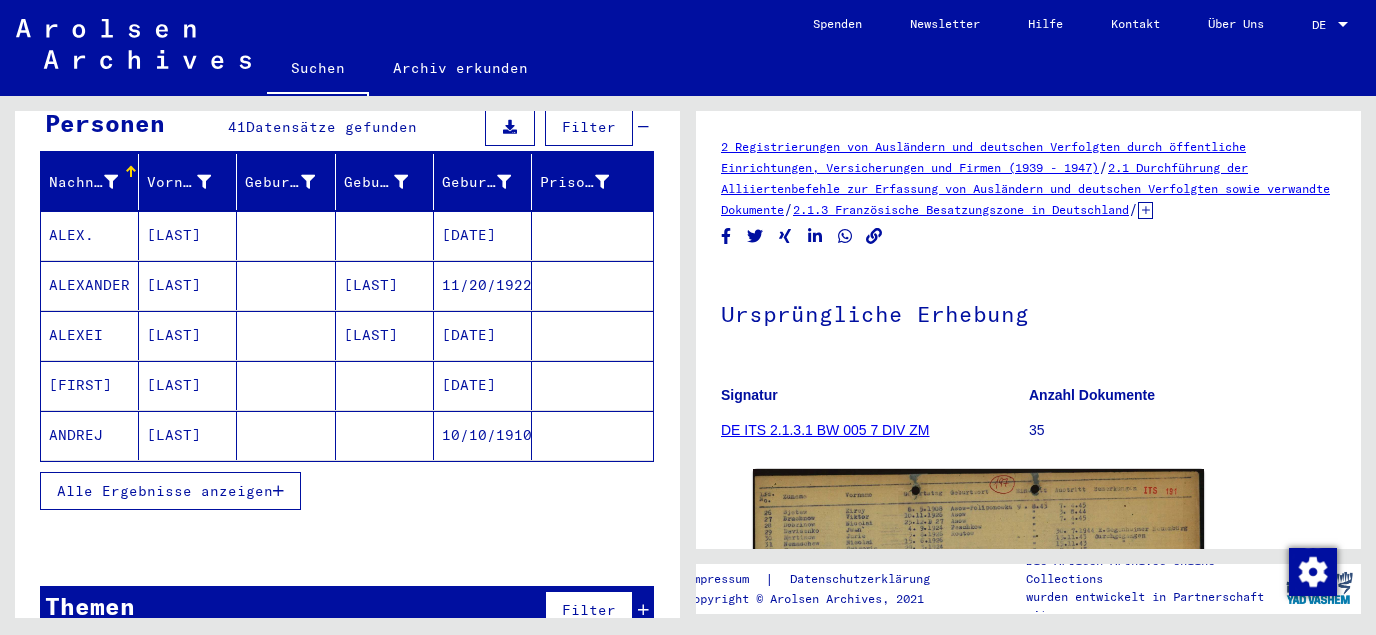 scroll, scrollTop: 228, scrollLeft: 0, axis: vertical 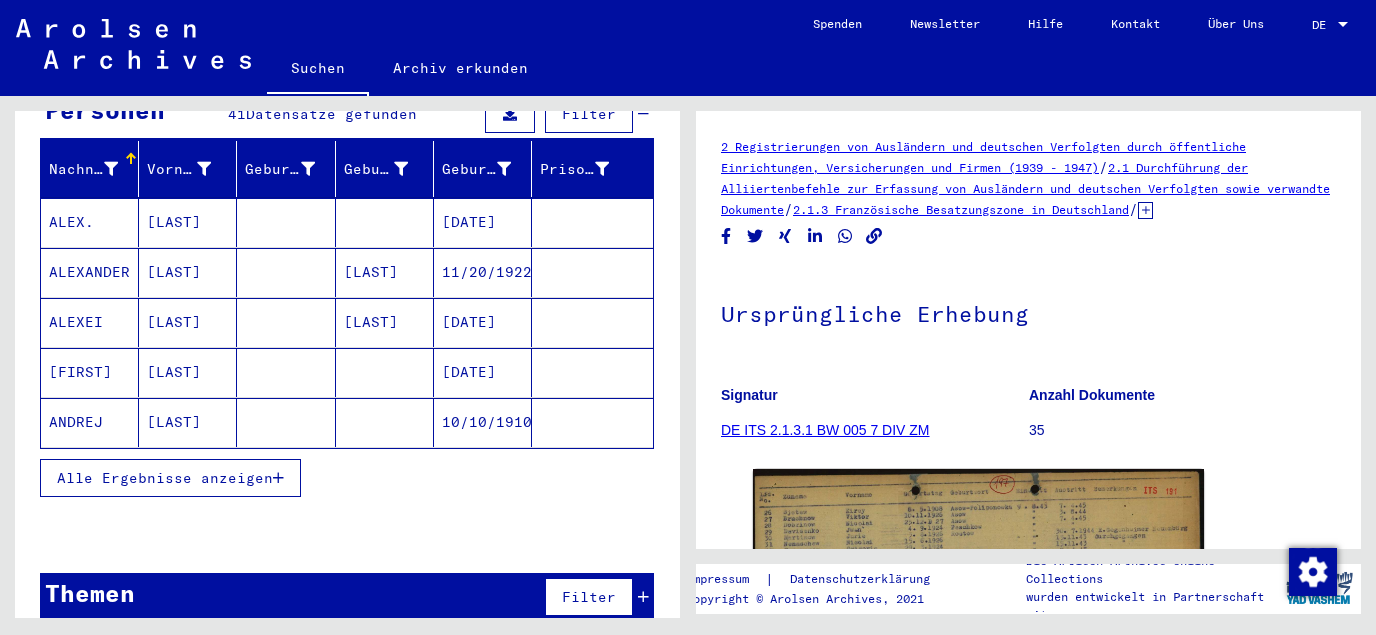 click on "Alle Ergebnisse anzeigen" at bounding box center (170, 478) 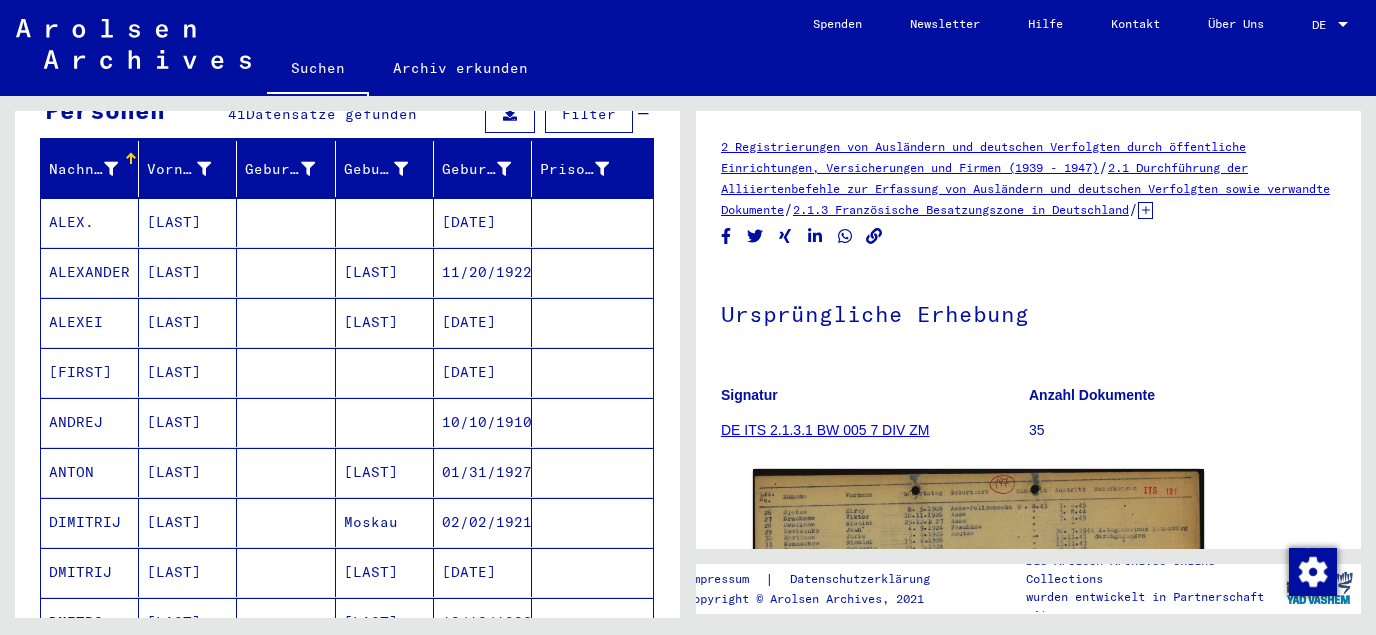 scroll, scrollTop: 443, scrollLeft: 0, axis: vertical 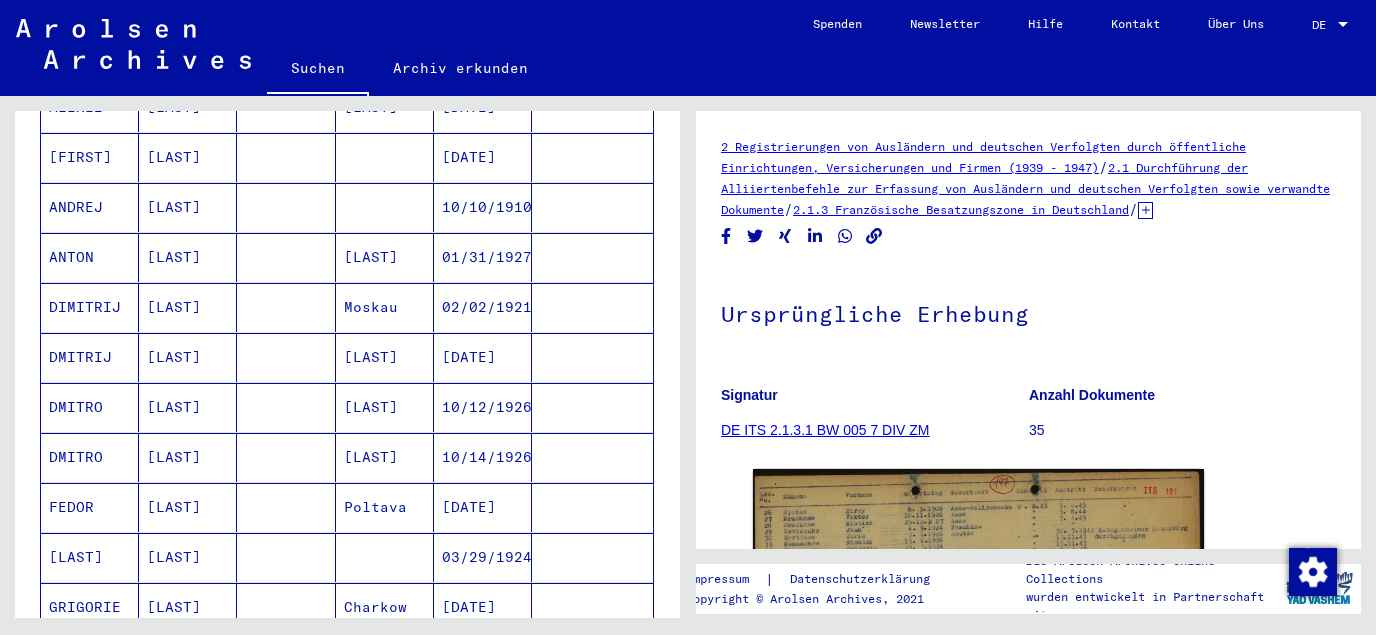 click on "[LAST]" at bounding box center (188, 507) 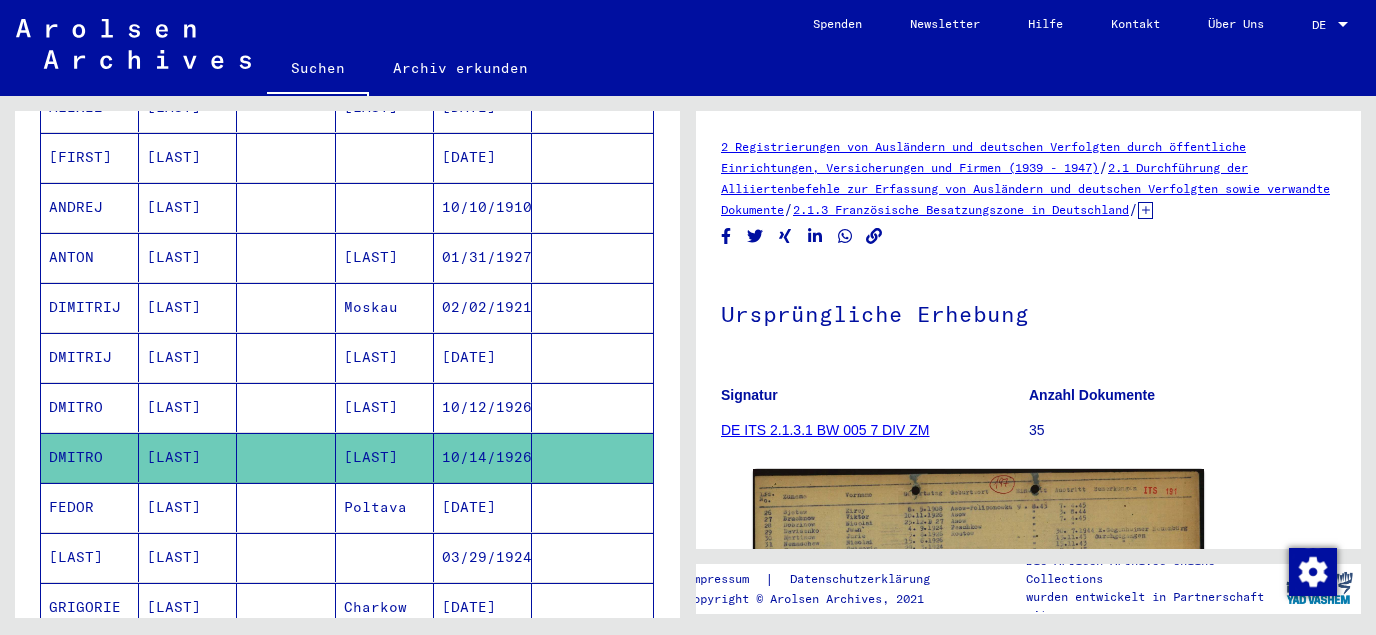 drag, startPoint x: 47, startPoint y: 430, endPoint x: 257, endPoint y: 442, distance: 210.34258 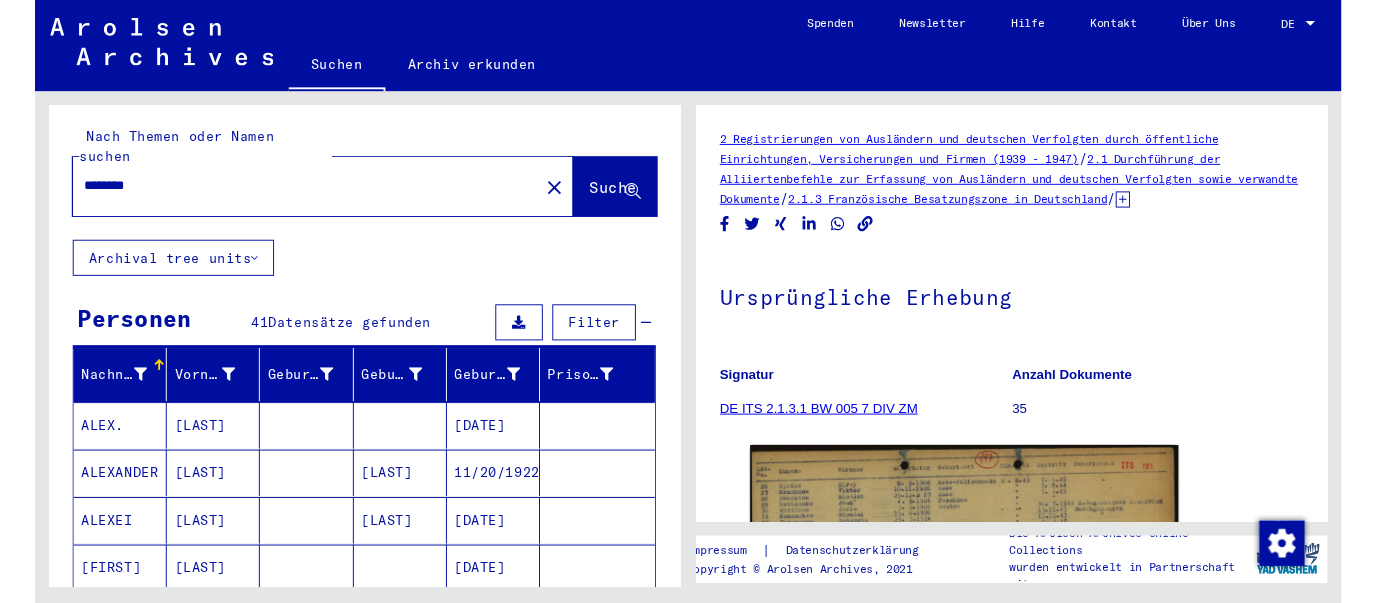 scroll, scrollTop: 0, scrollLeft: 0, axis: both 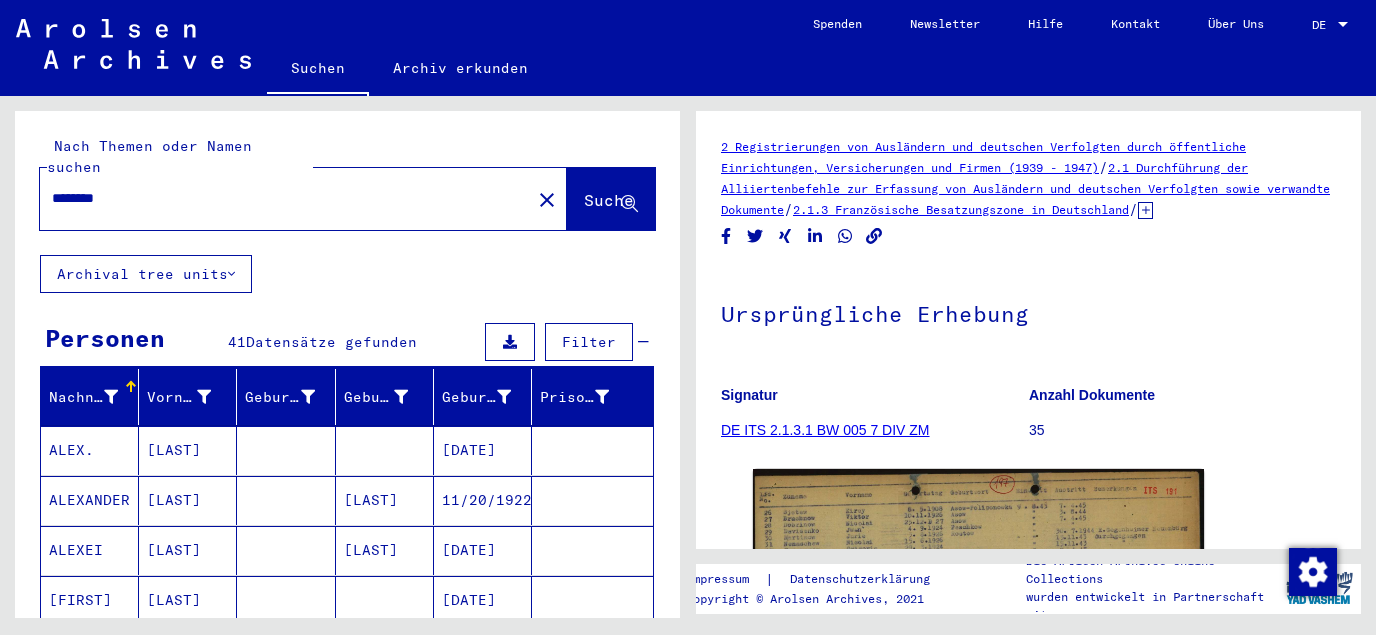 drag, startPoint x: 166, startPoint y: 181, endPoint x: 21, endPoint y: 176, distance: 145.08618 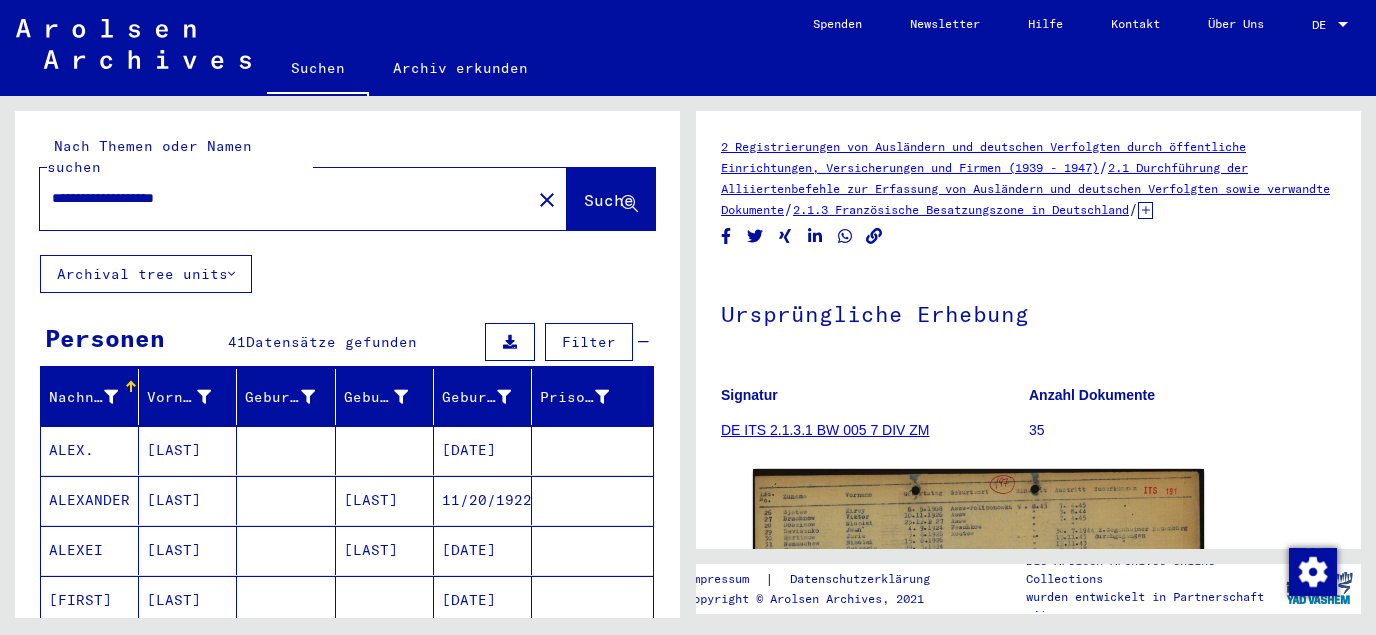 type on "**********" 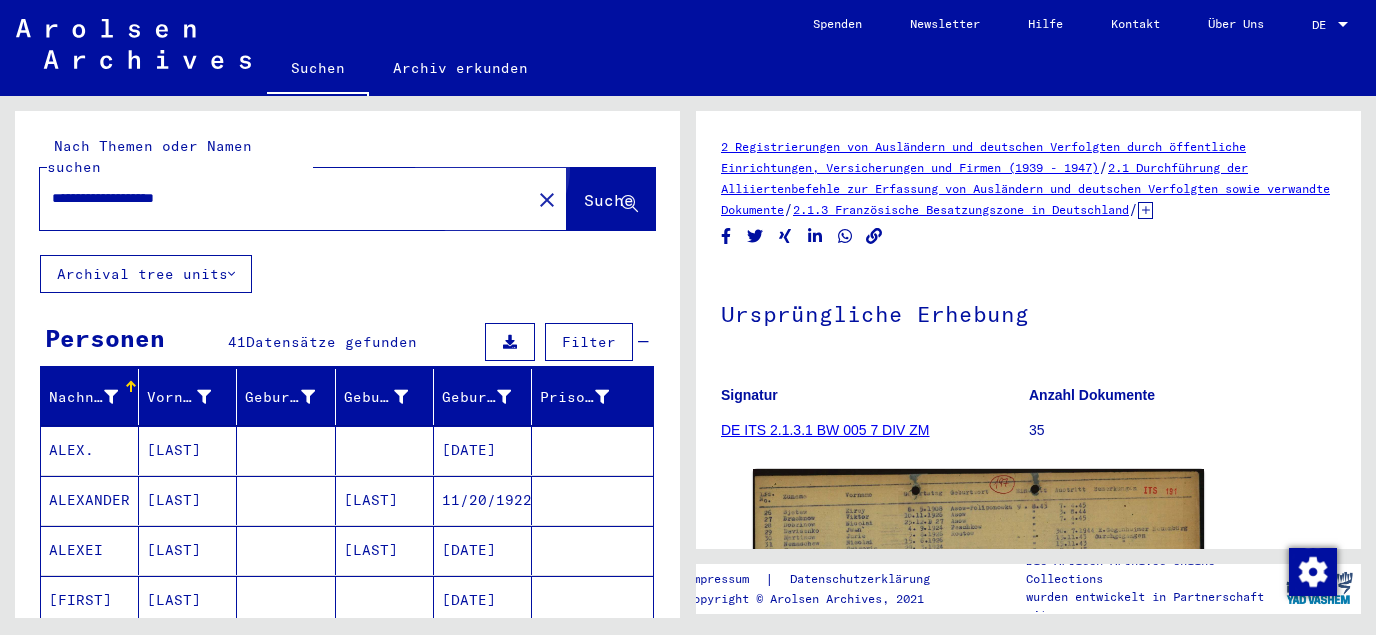 click on "Suche" 